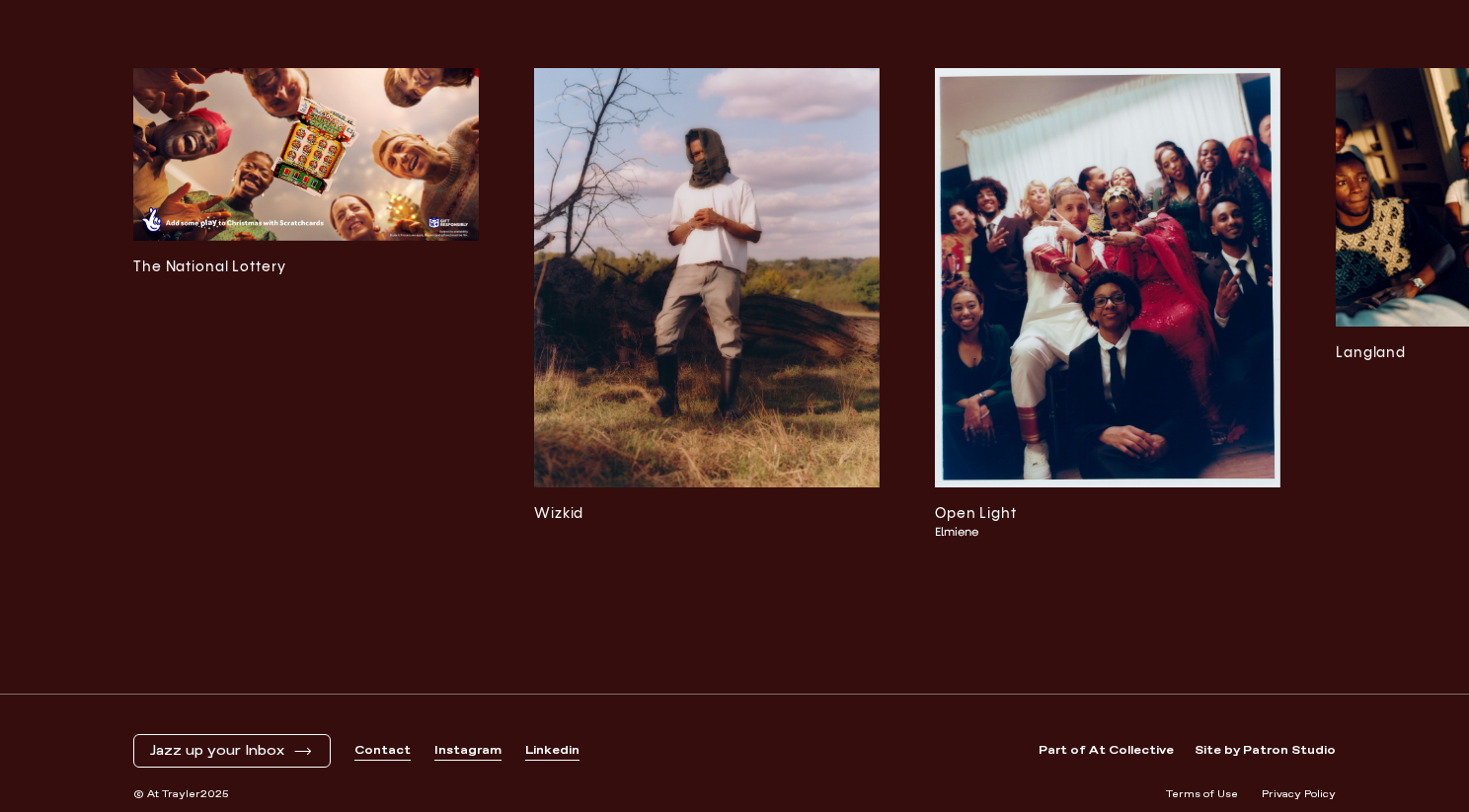scroll, scrollTop: 4128, scrollLeft: 0, axis: vertical 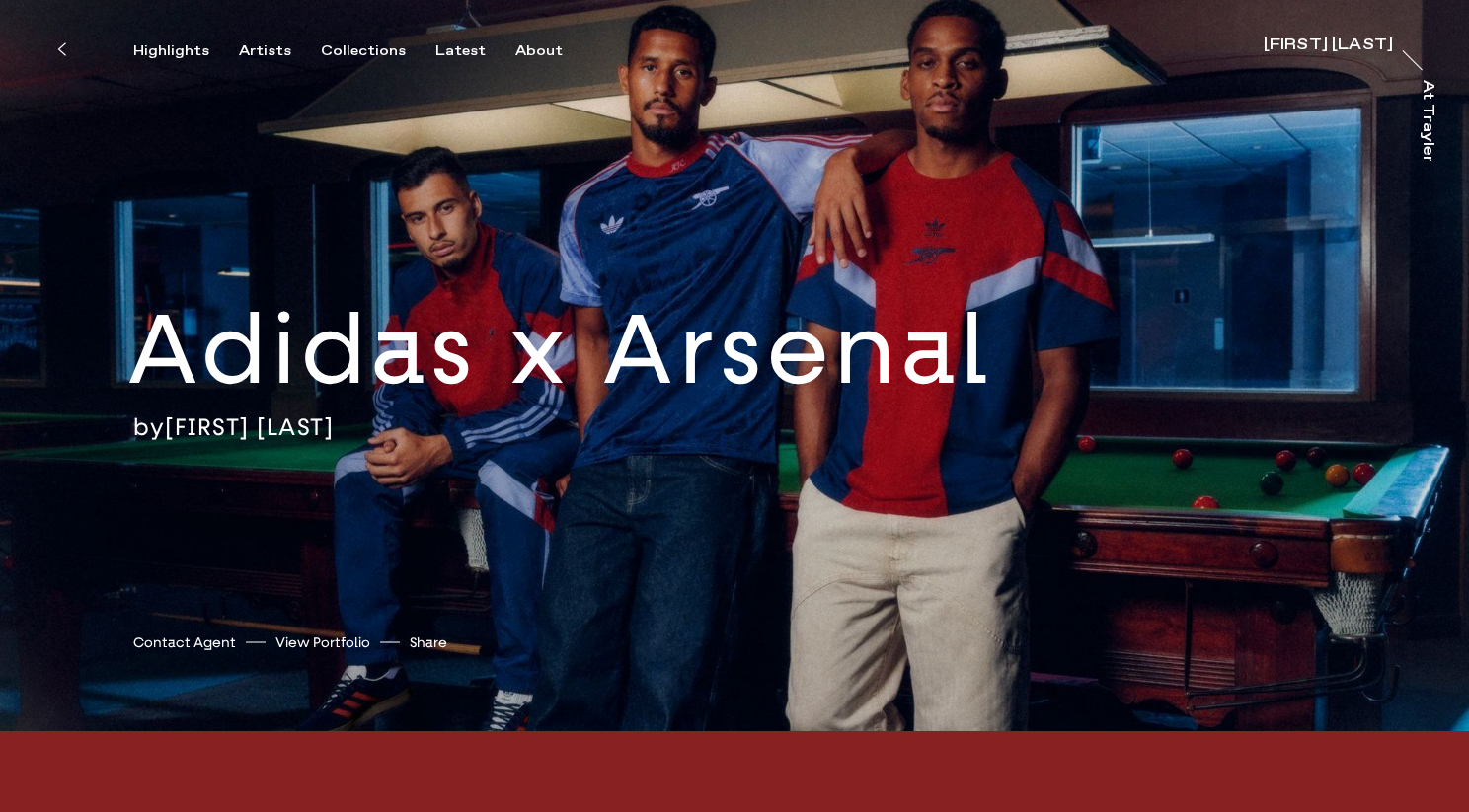 click at bounding box center [61, 49] 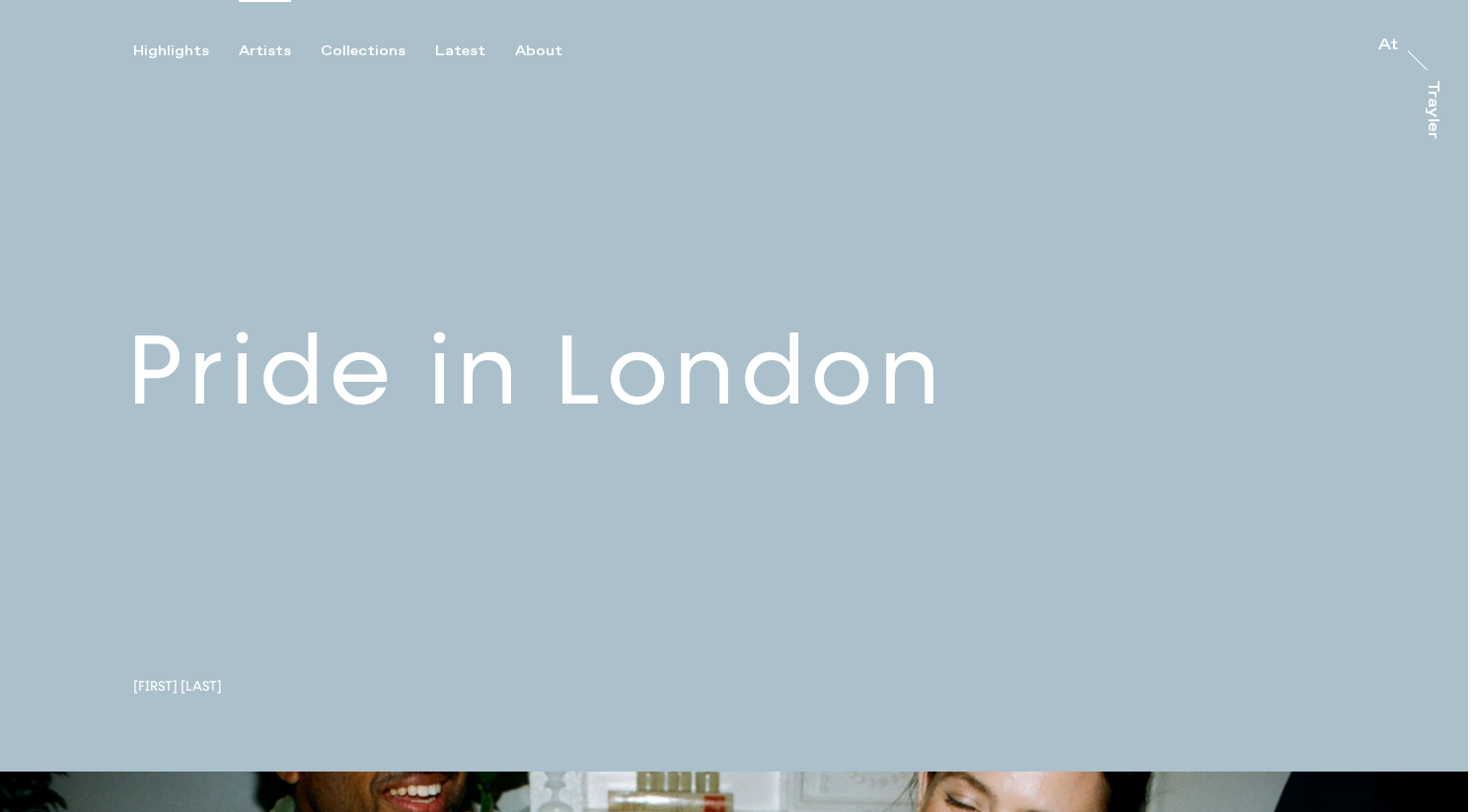 click on "Artists" at bounding box center [264, 51] 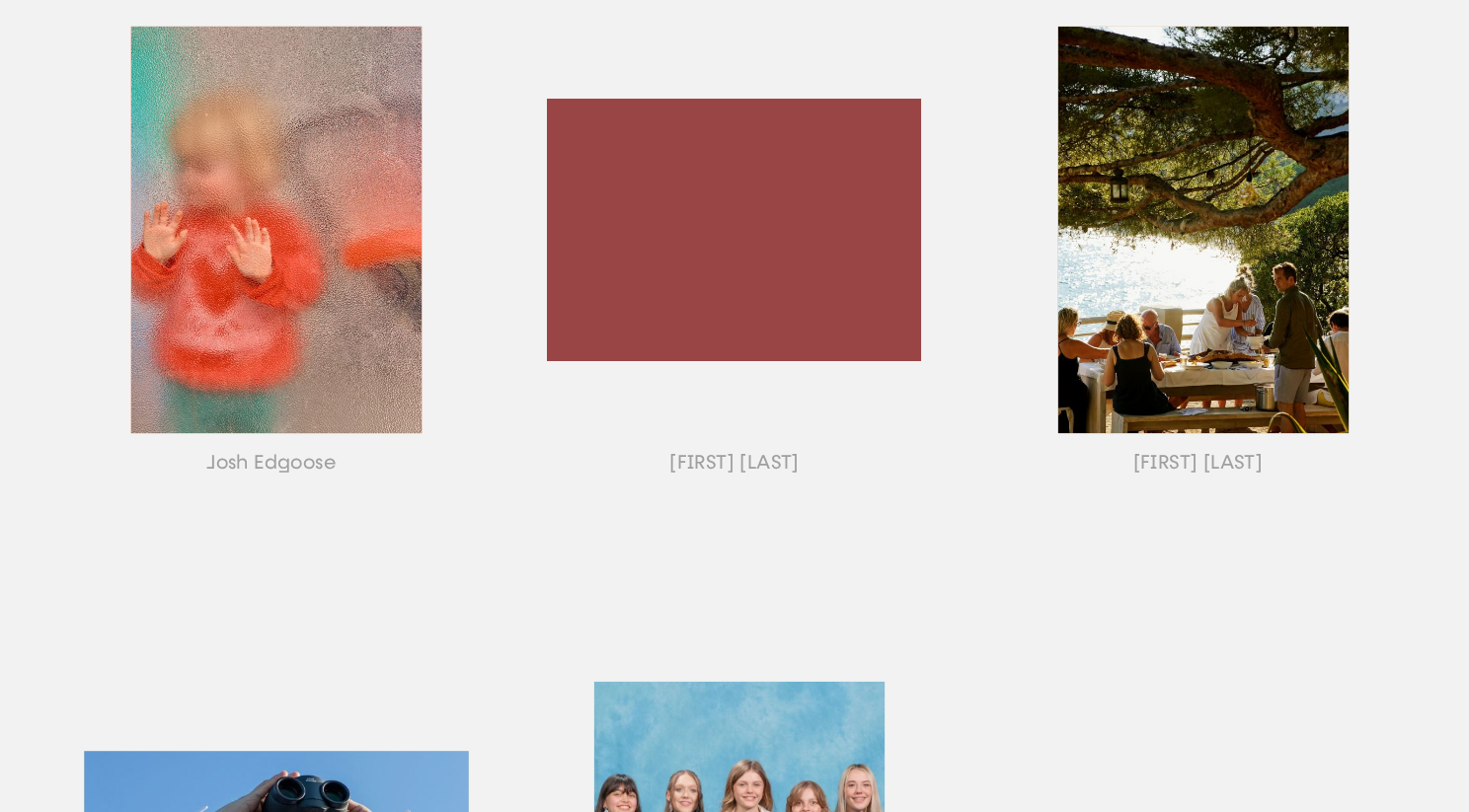 scroll, scrollTop: 1677, scrollLeft: 0, axis: vertical 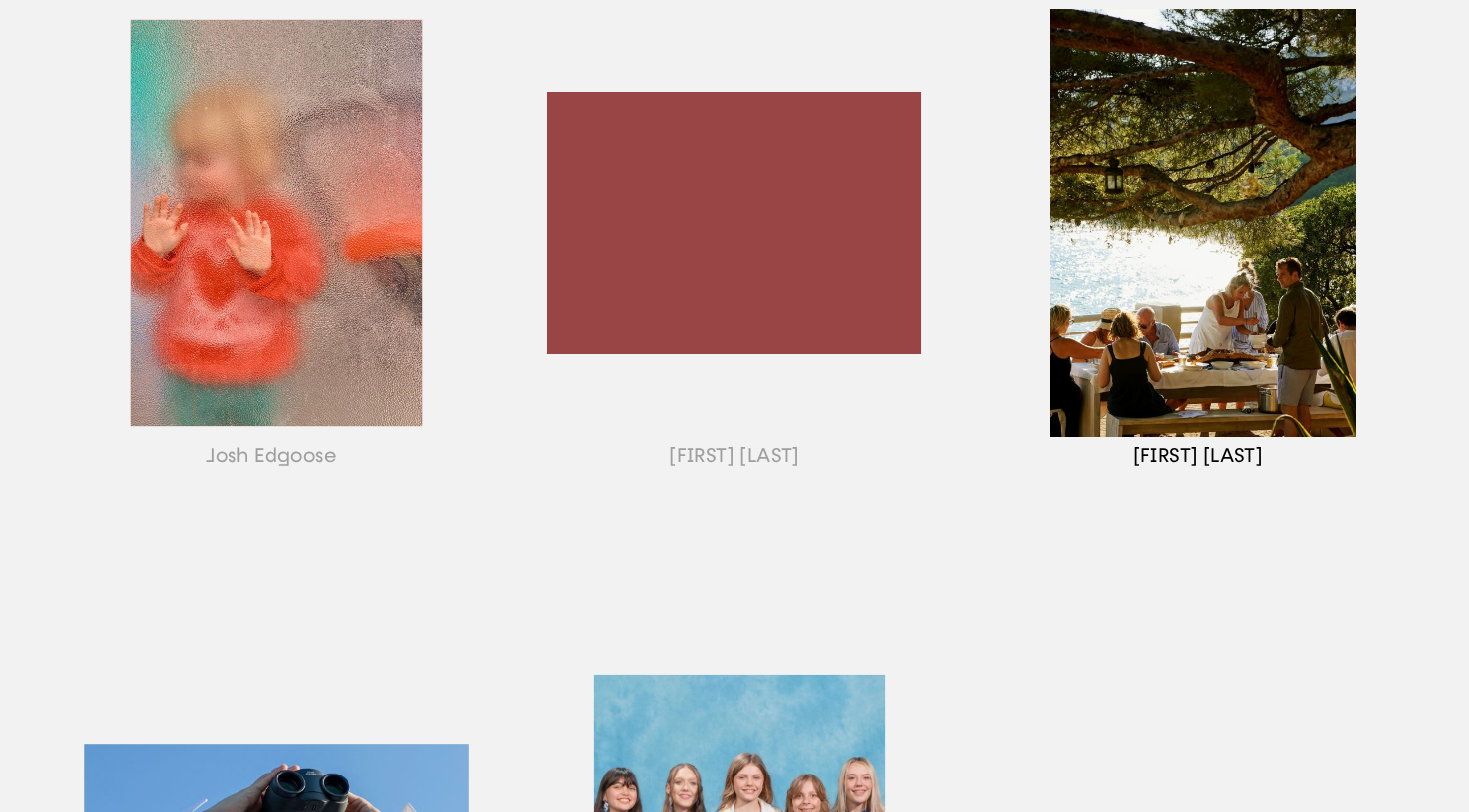 click at bounding box center (1198, 248) 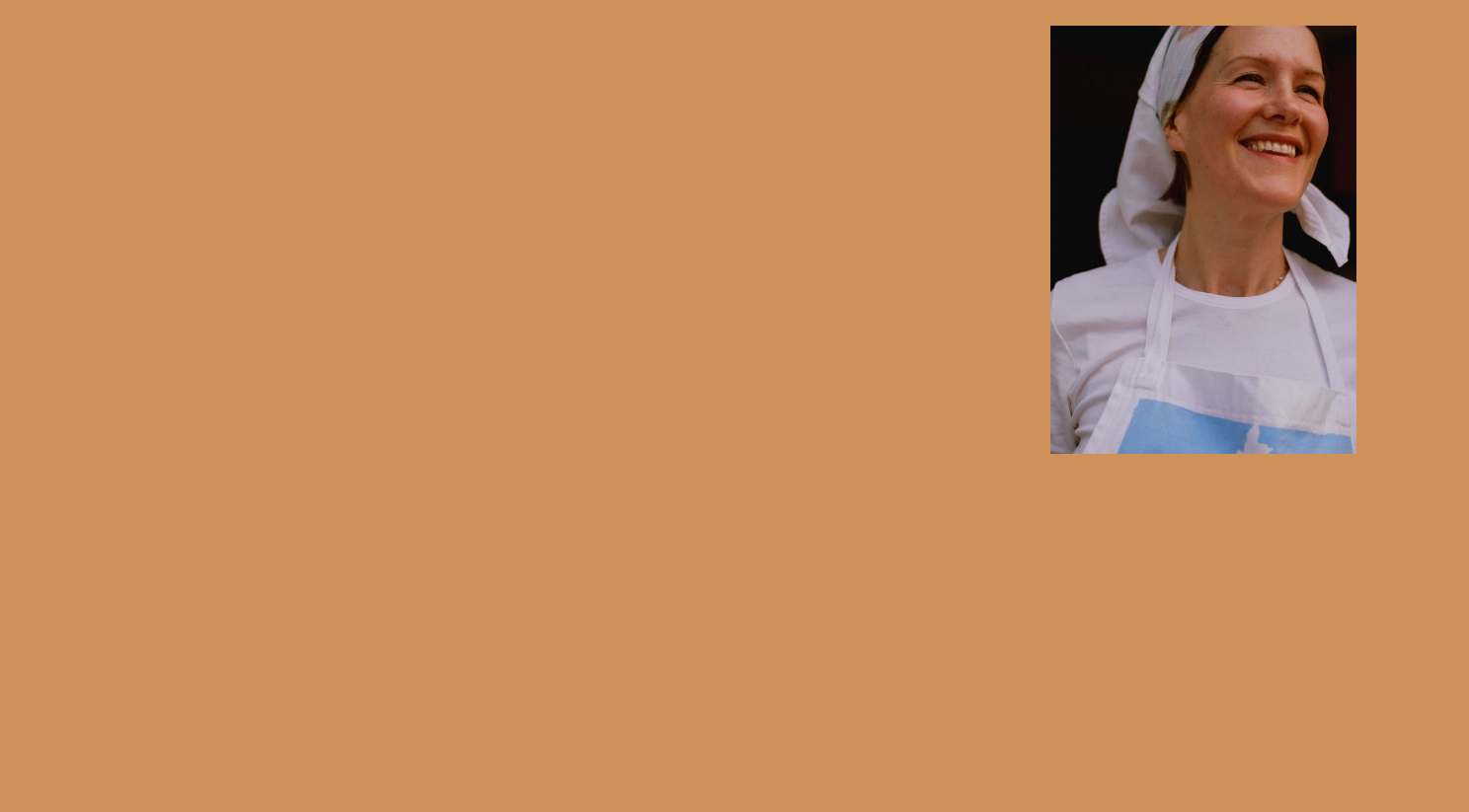 click at bounding box center [1198, 248] 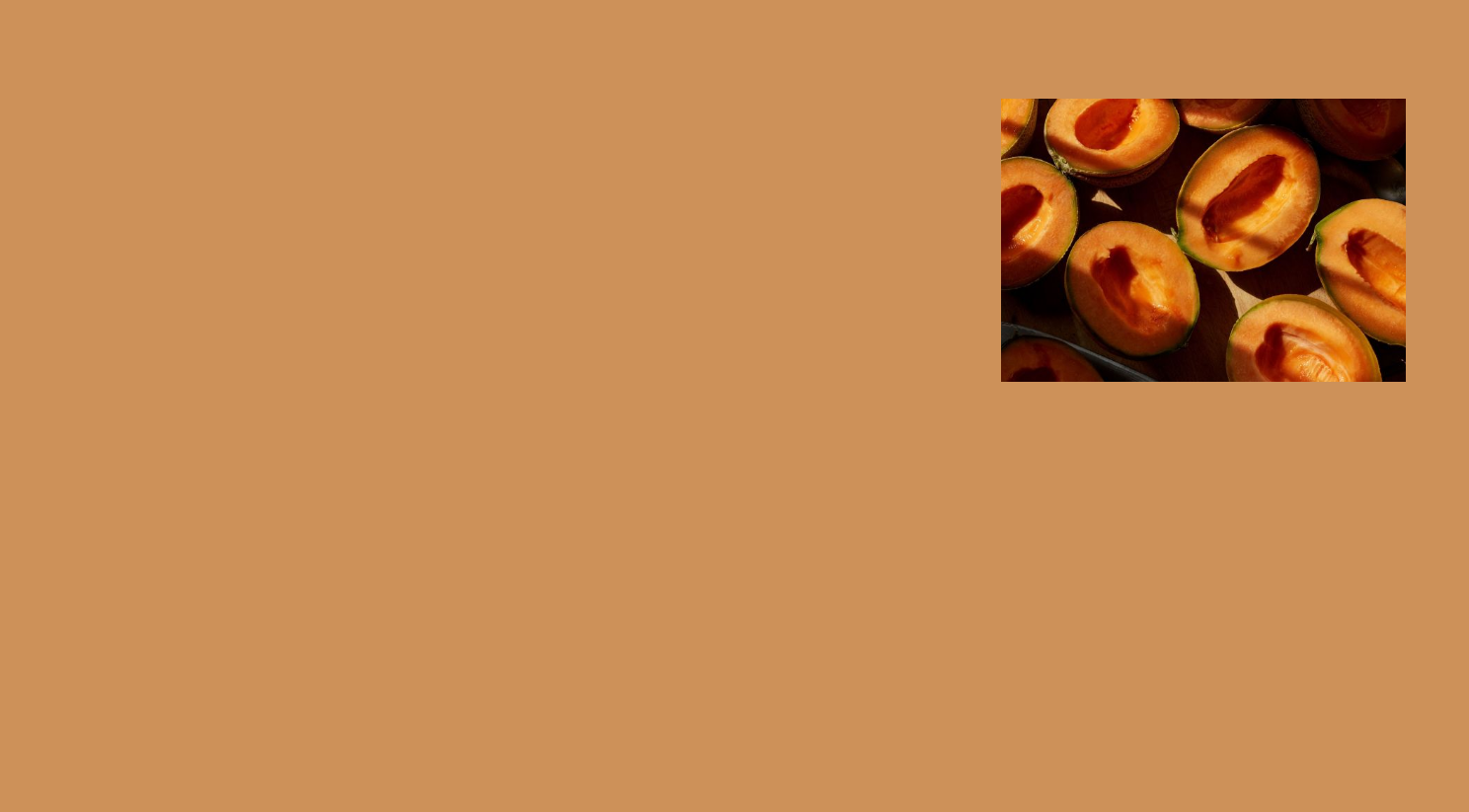 click at bounding box center [1198, 248] 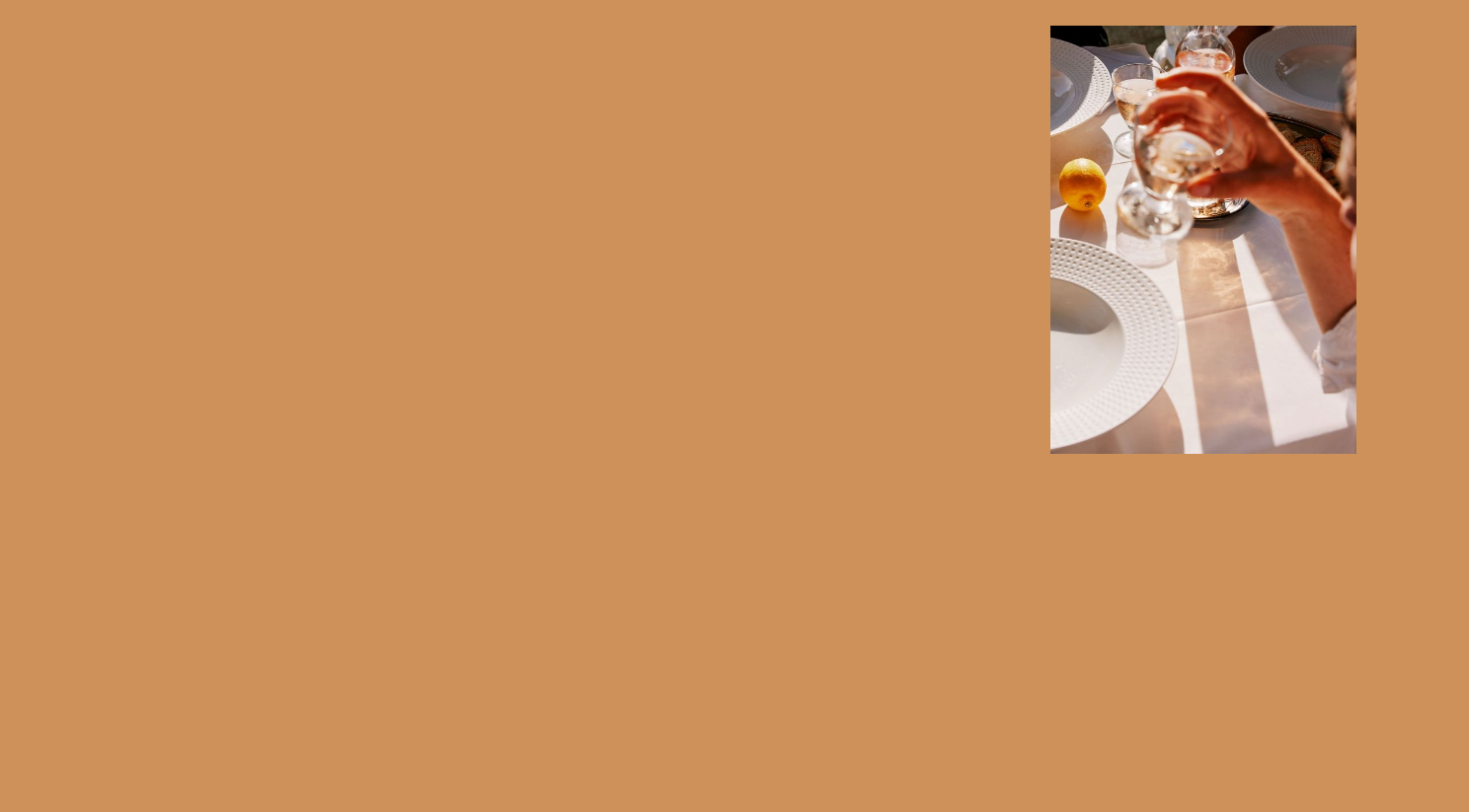 click at bounding box center [1198, 248] 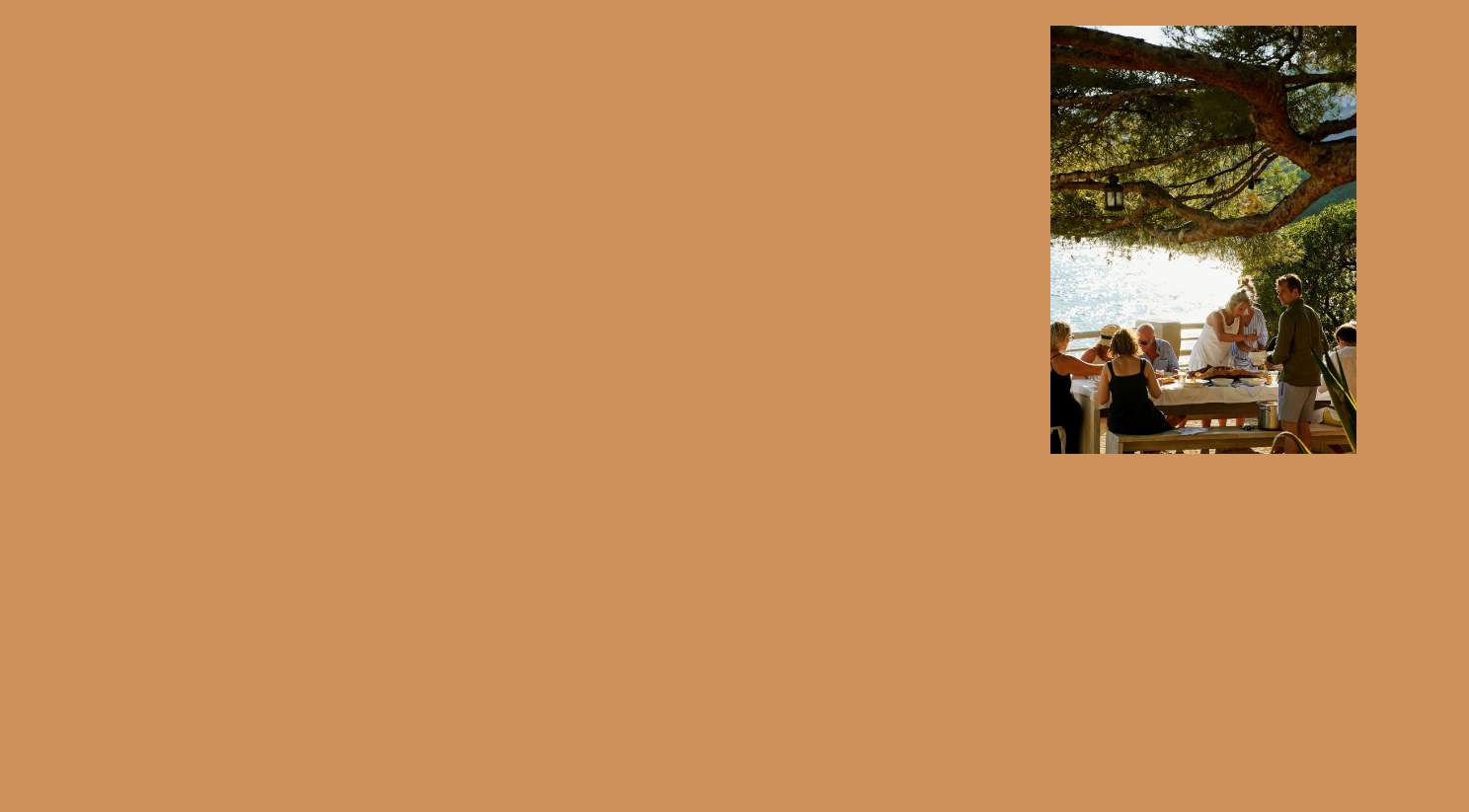 click at bounding box center [1198, 248] 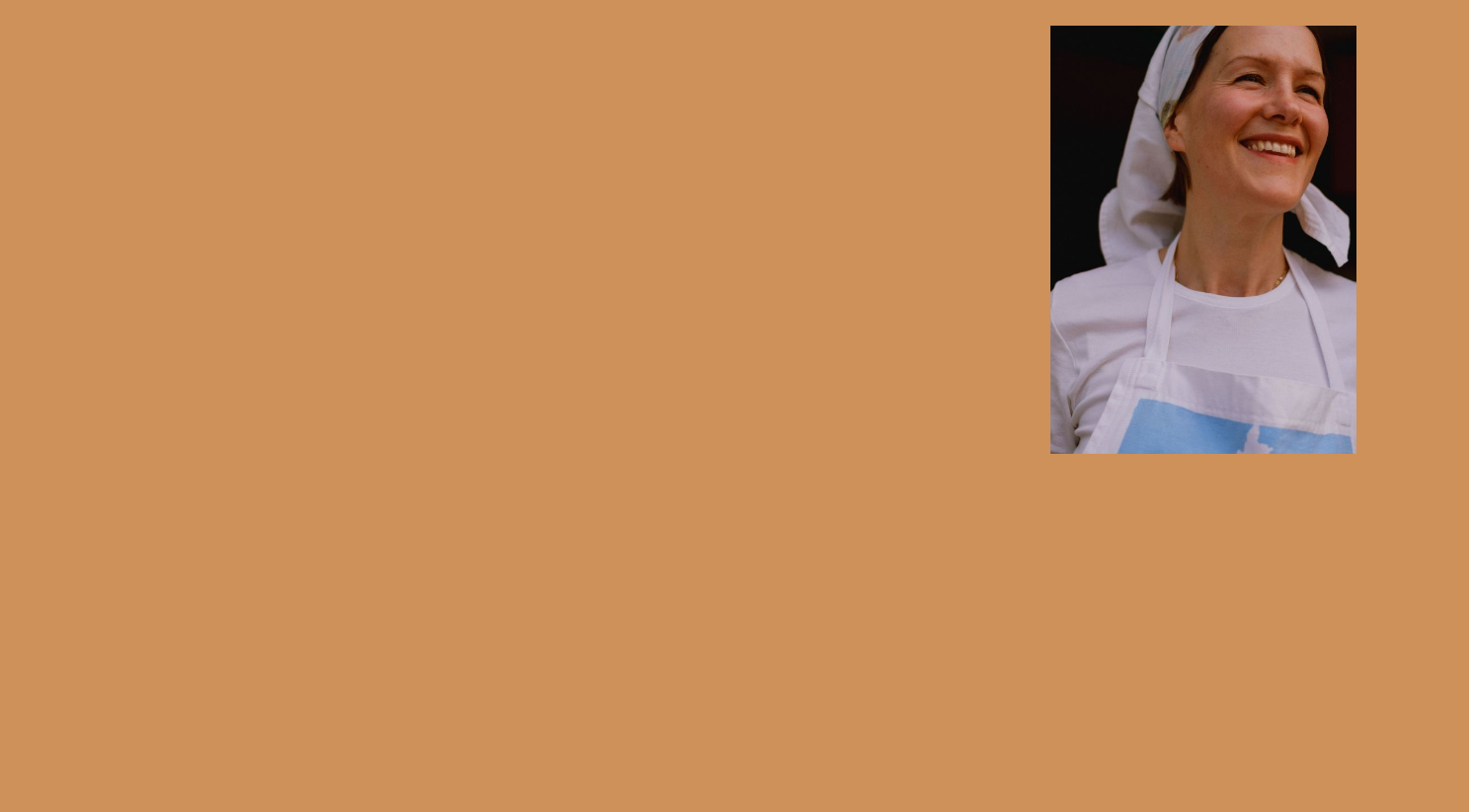 click at bounding box center (1198, 248) 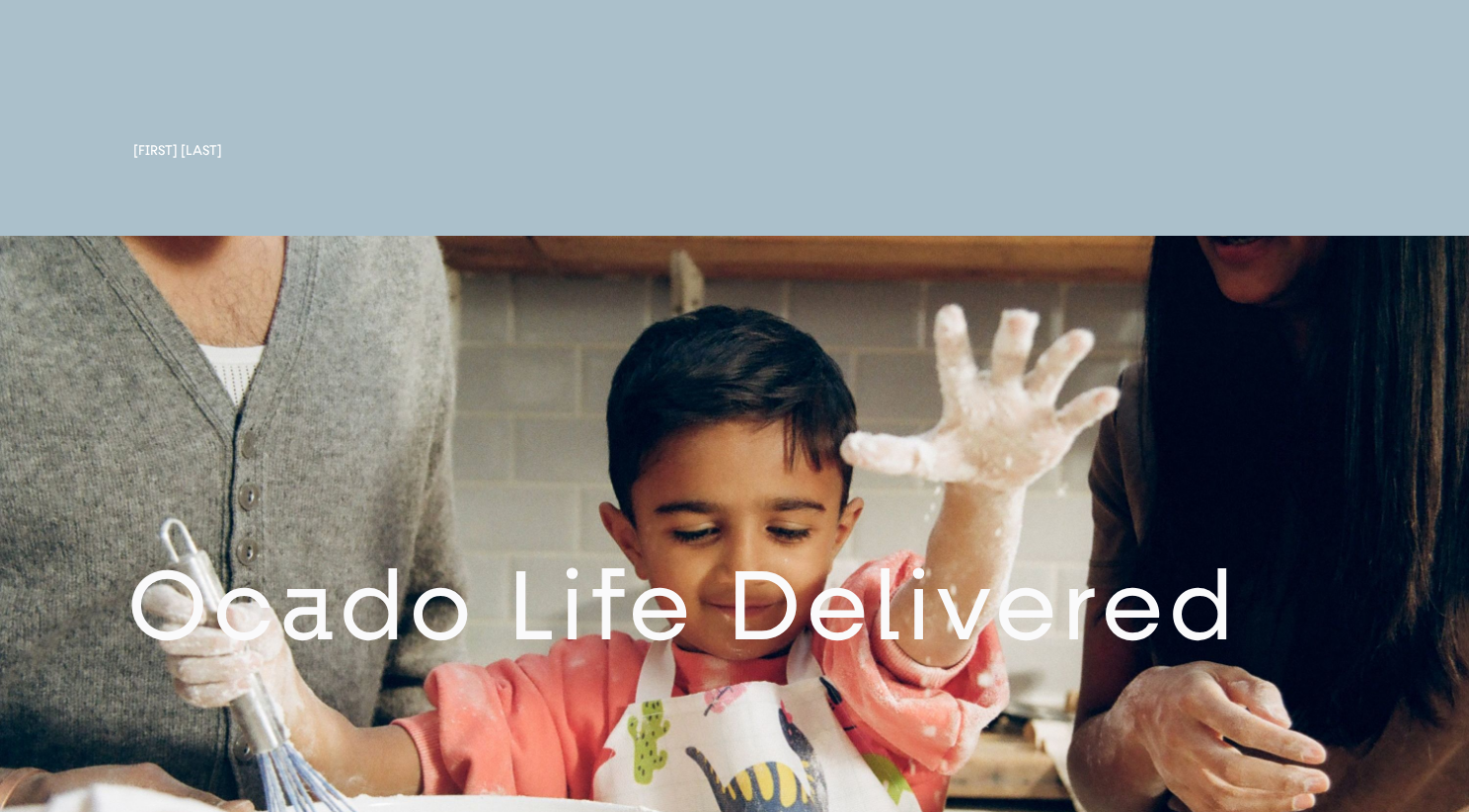 scroll, scrollTop: 0, scrollLeft: 0, axis: both 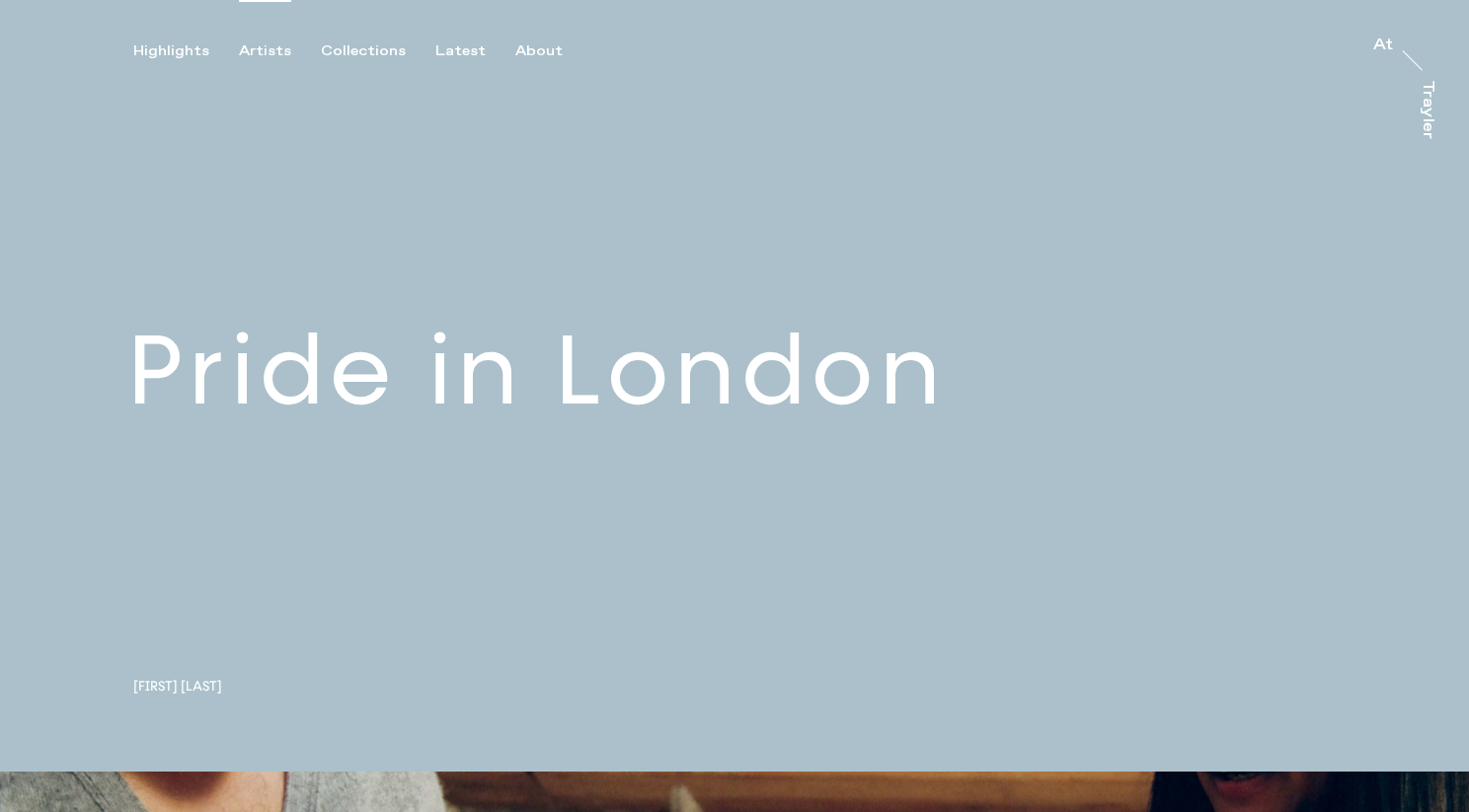 click on "Artists" at bounding box center [265, 51] 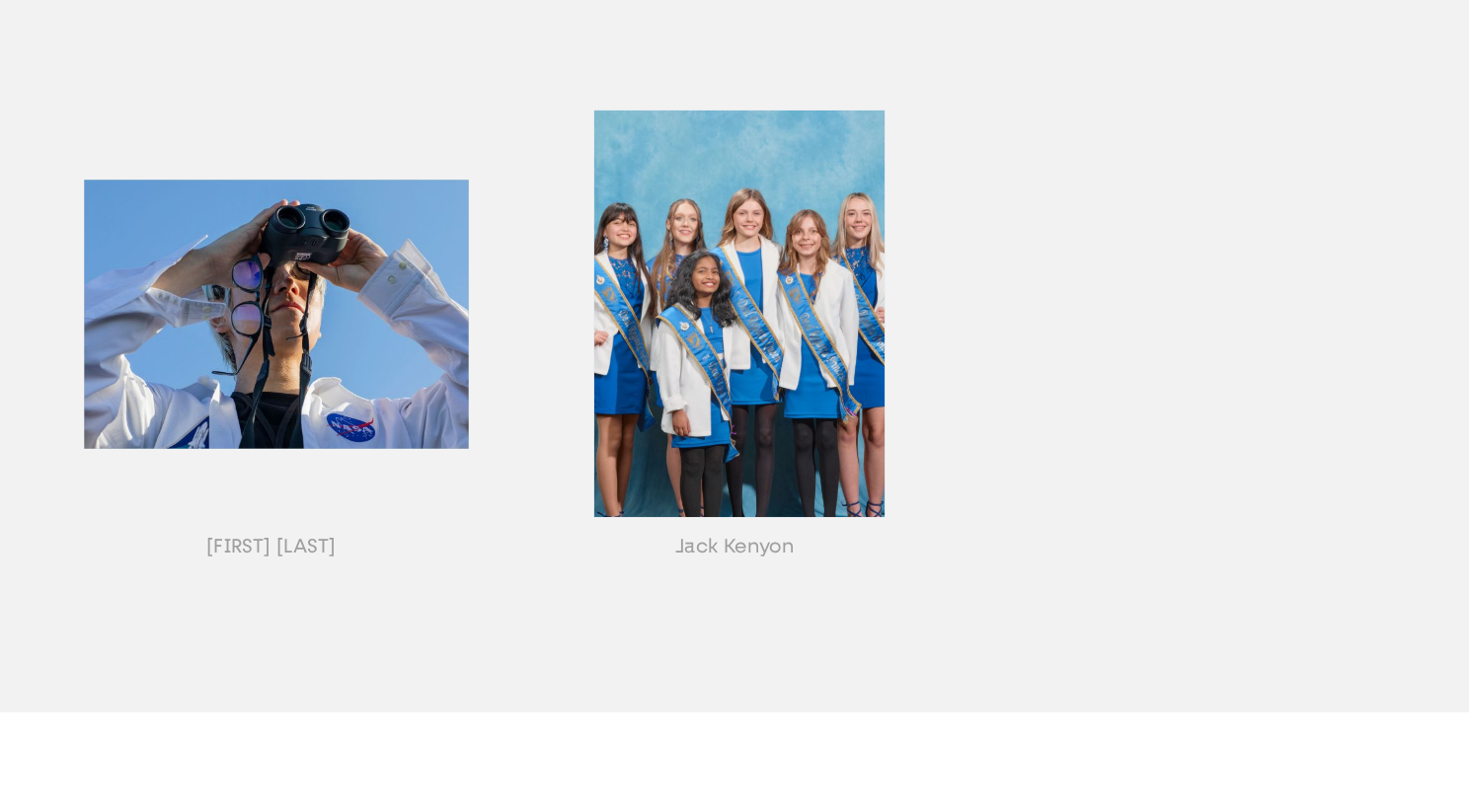 scroll, scrollTop: 2245, scrollLeft: 0, axis: vertical 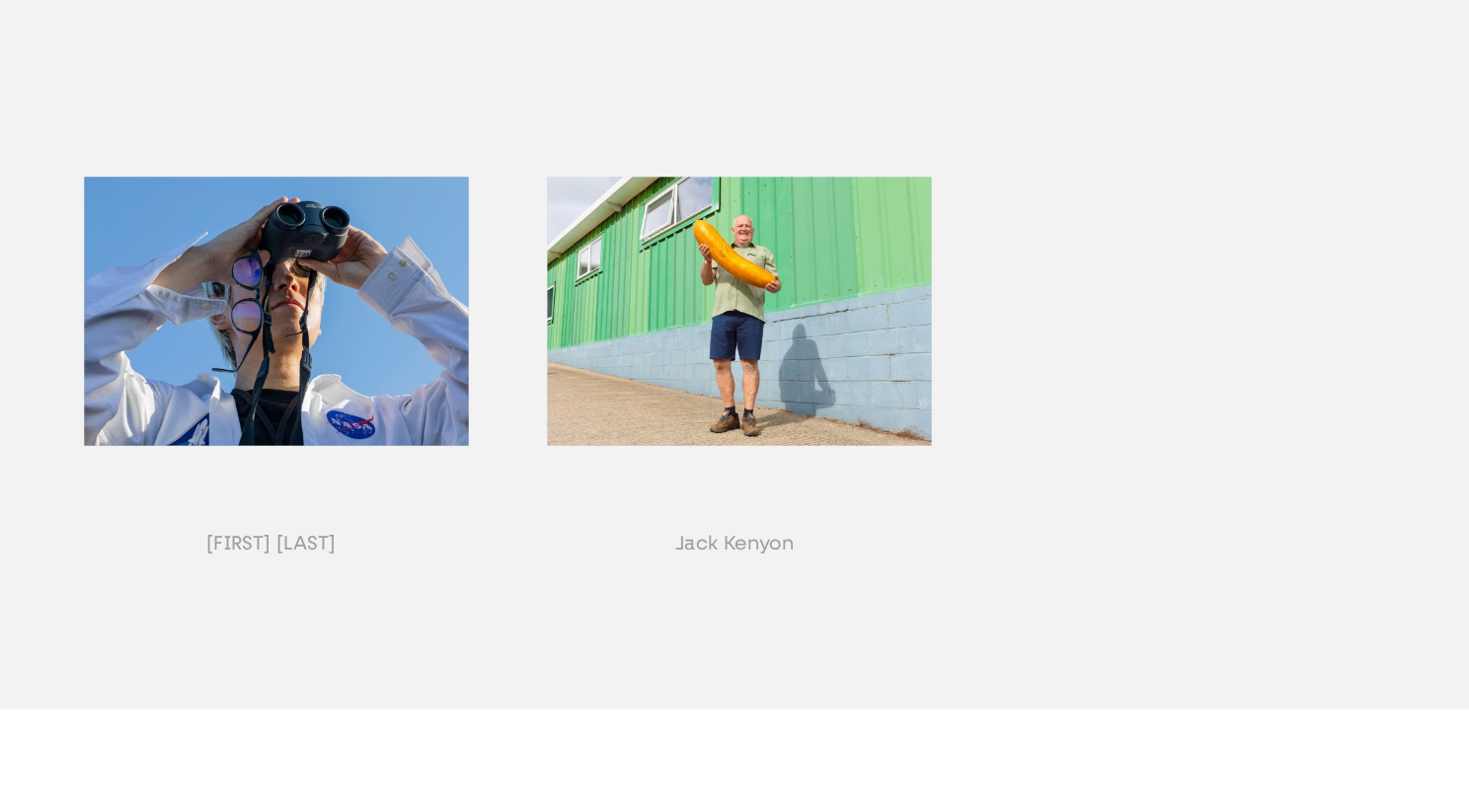 click at bounding box center [734, 335] 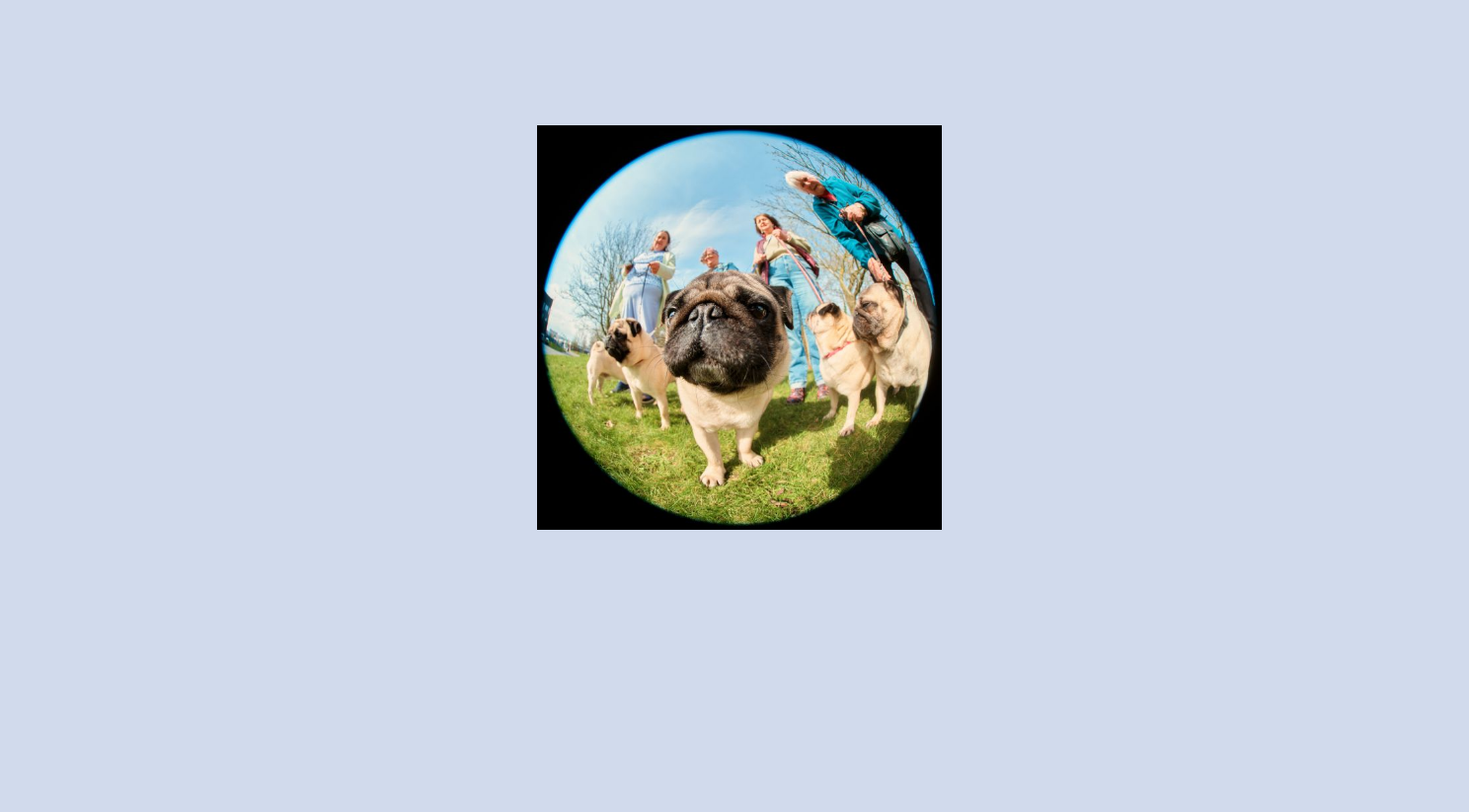 click at bounding box center (734, 335) 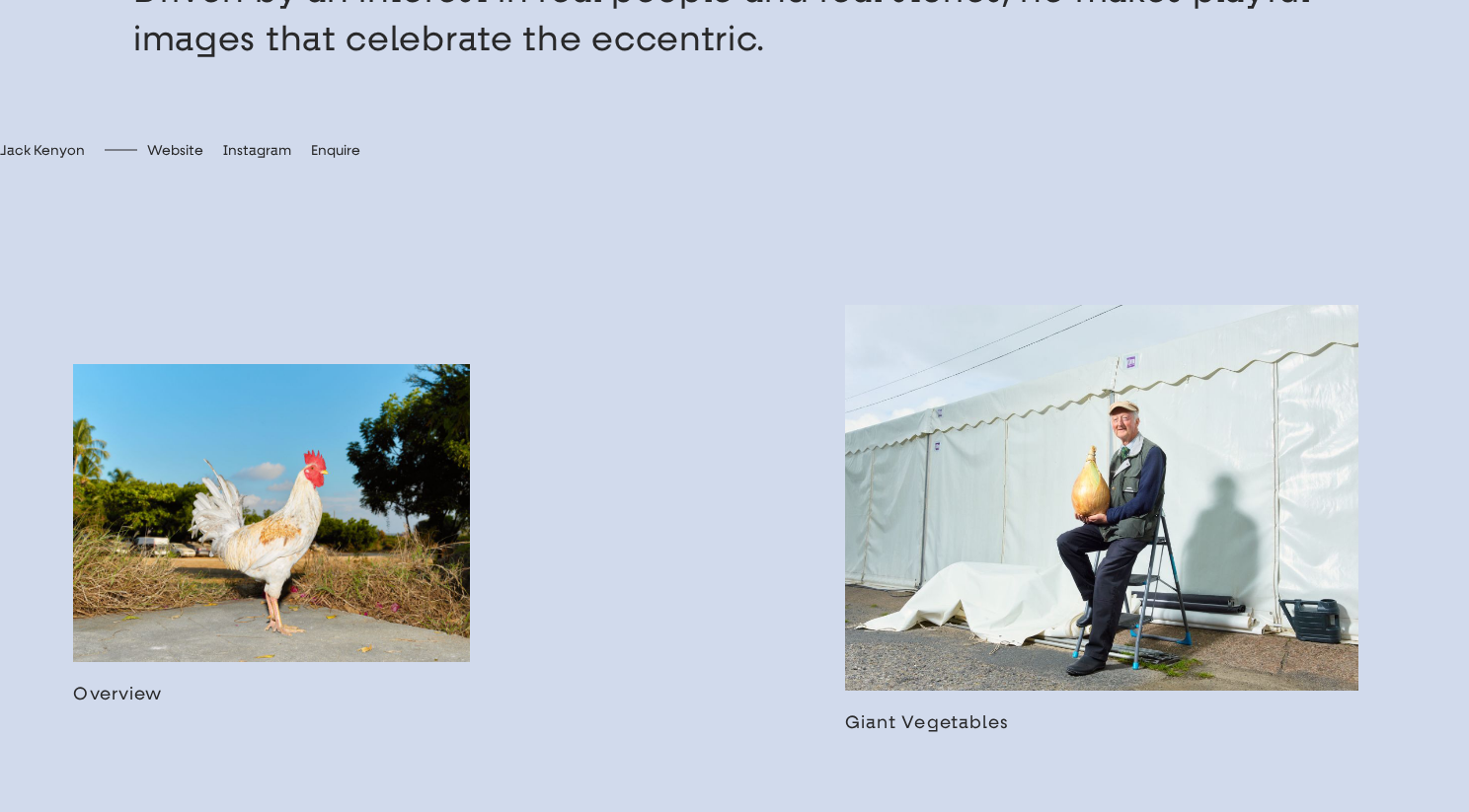 scroll, scrollTop: 927, scrollLeft: 0, axis: vertical 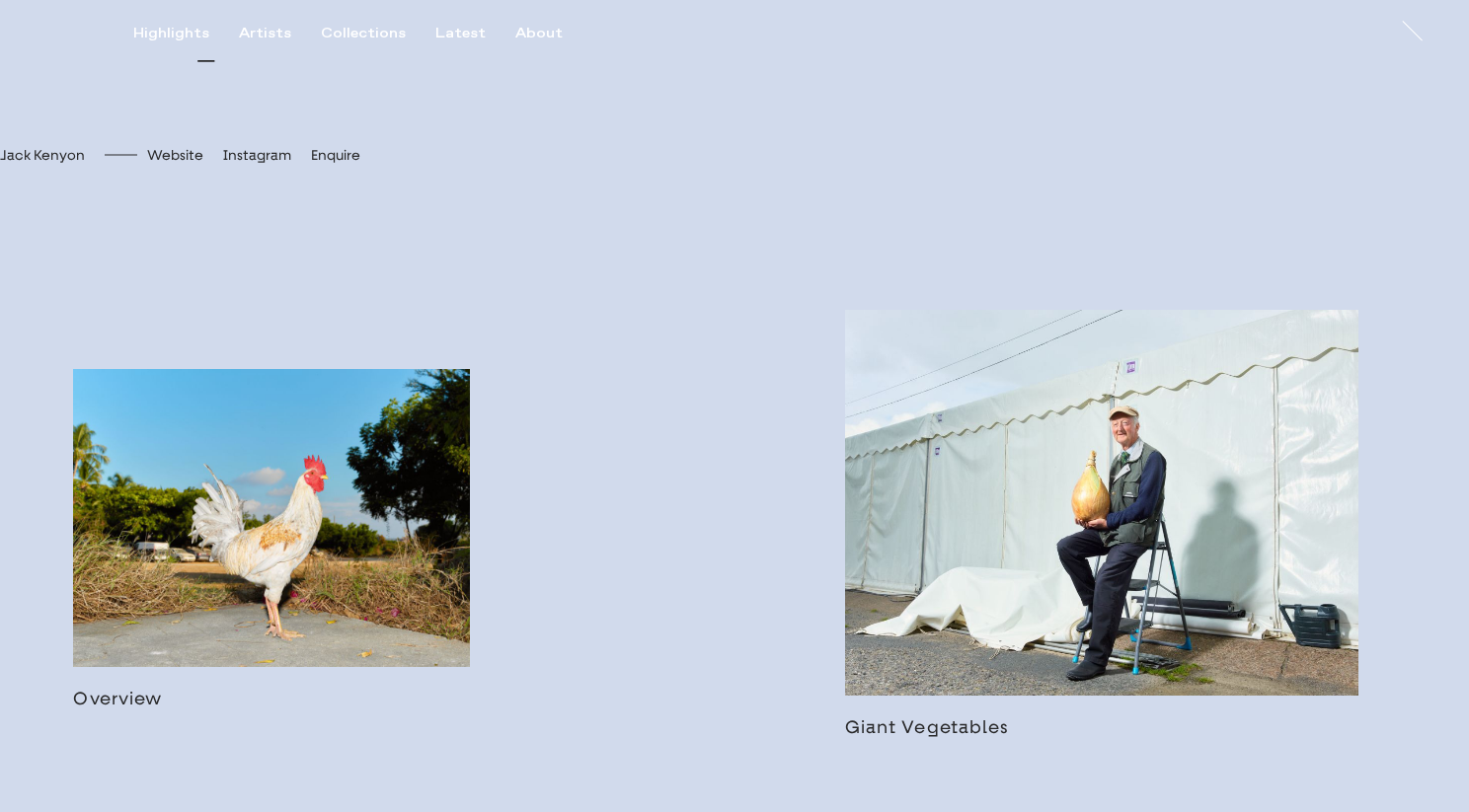 click at bounding box center [271, 539] 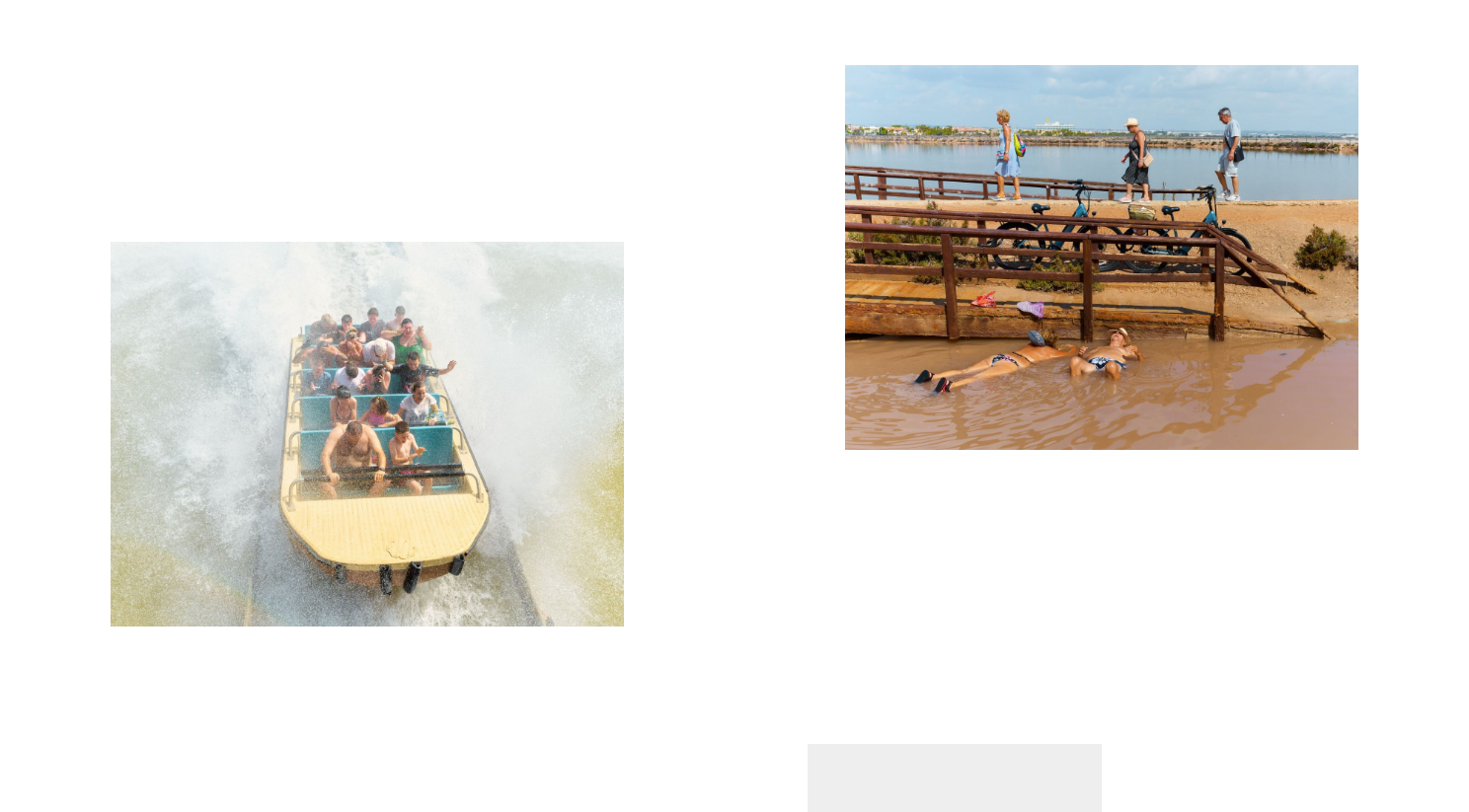 scroll, scrollTop: 6090, scrollLeft: 0, axis: vertical 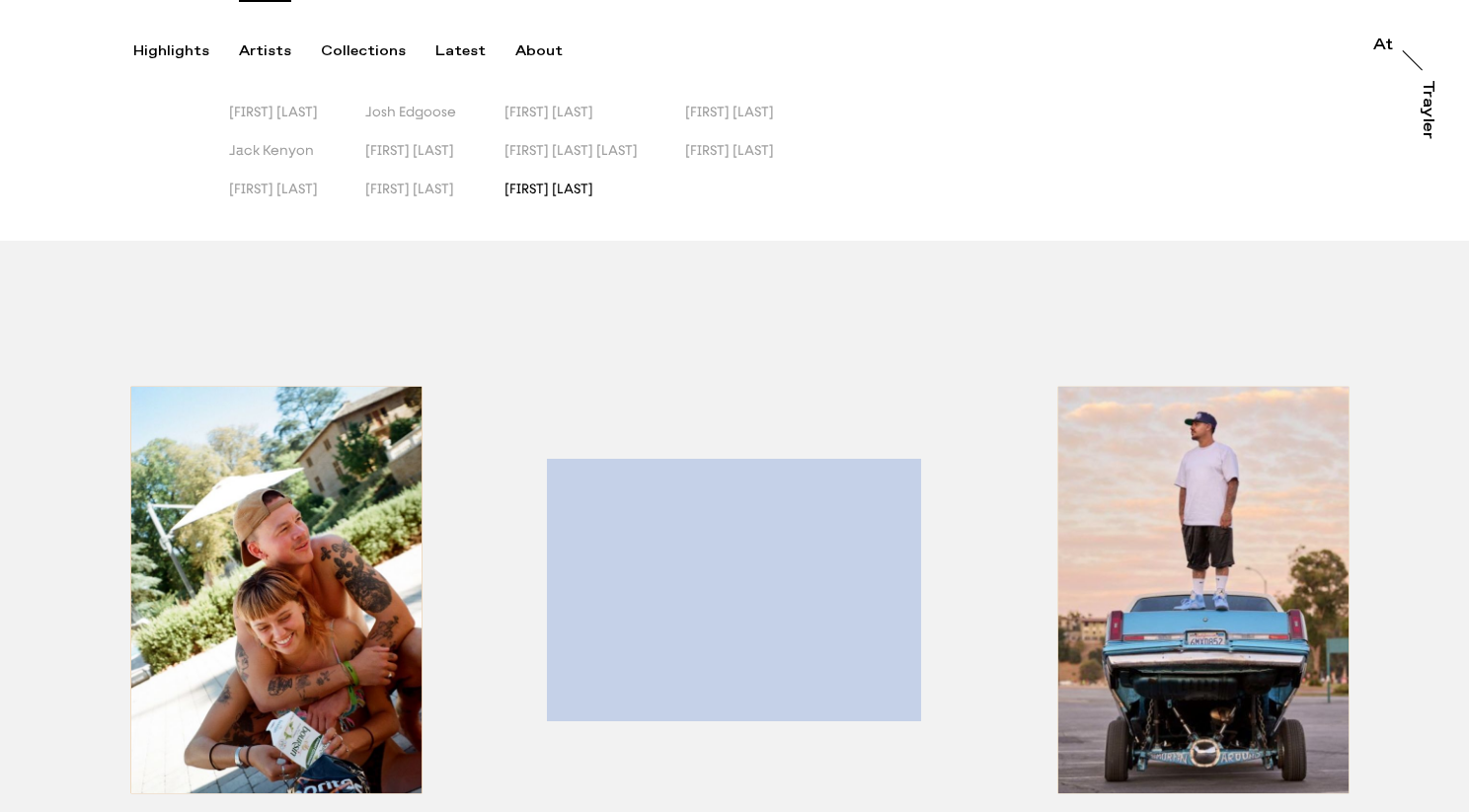 click on "[FIRST] [LAST]" at bounding box center (549, 188) 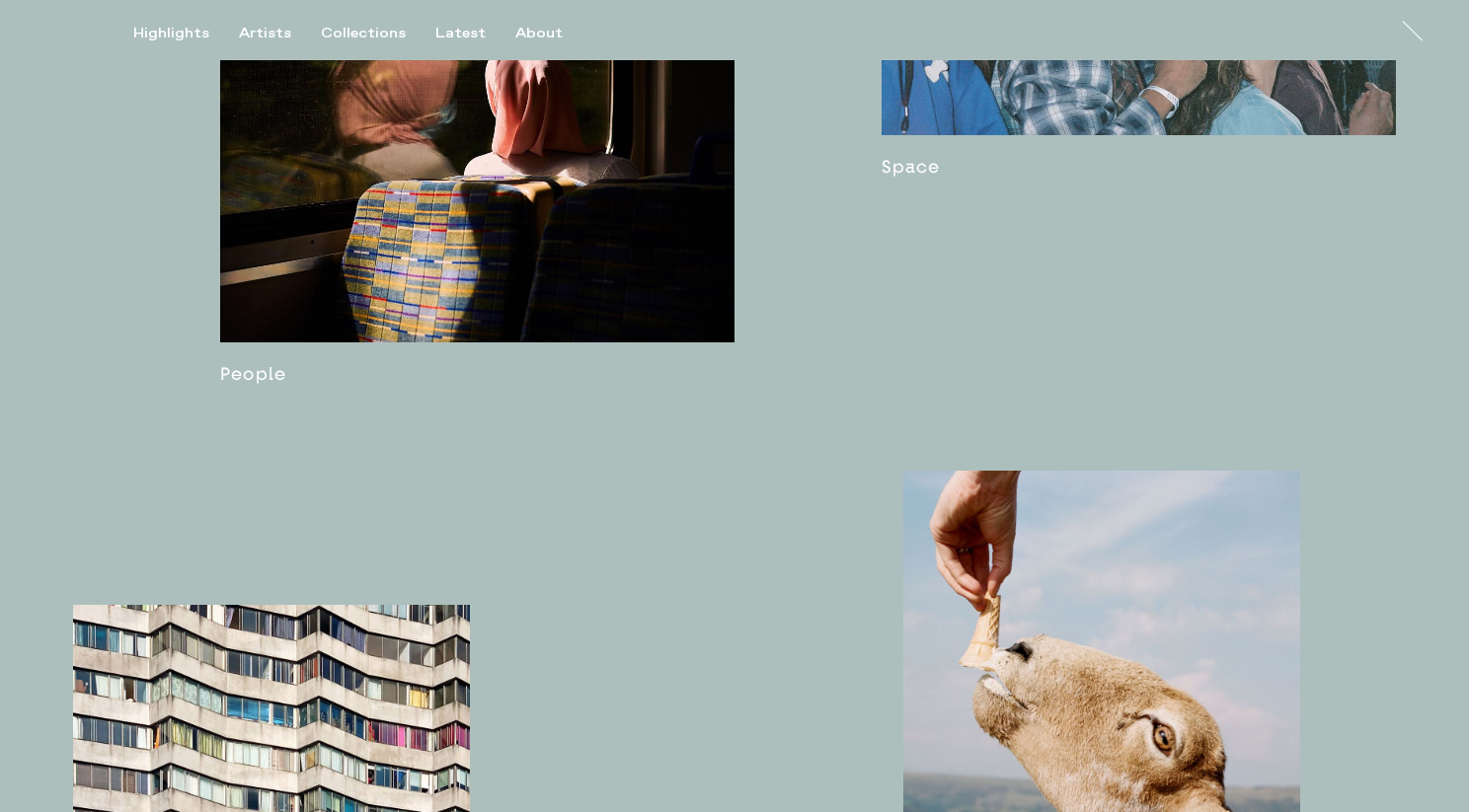 scroll, scrollTop: 2250, scrollLeft: 0, axis: vertical 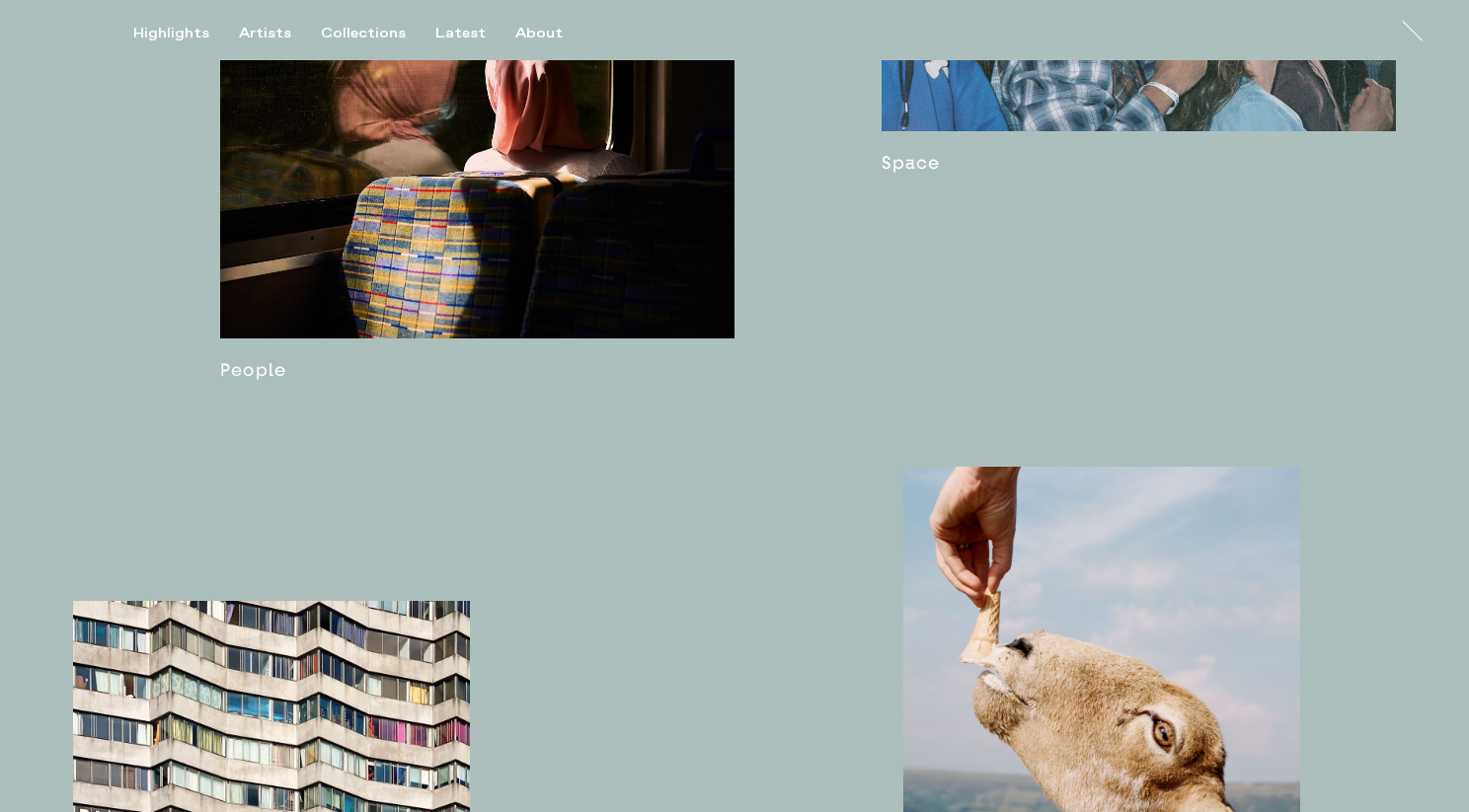 click at bounding box center (477, 152) 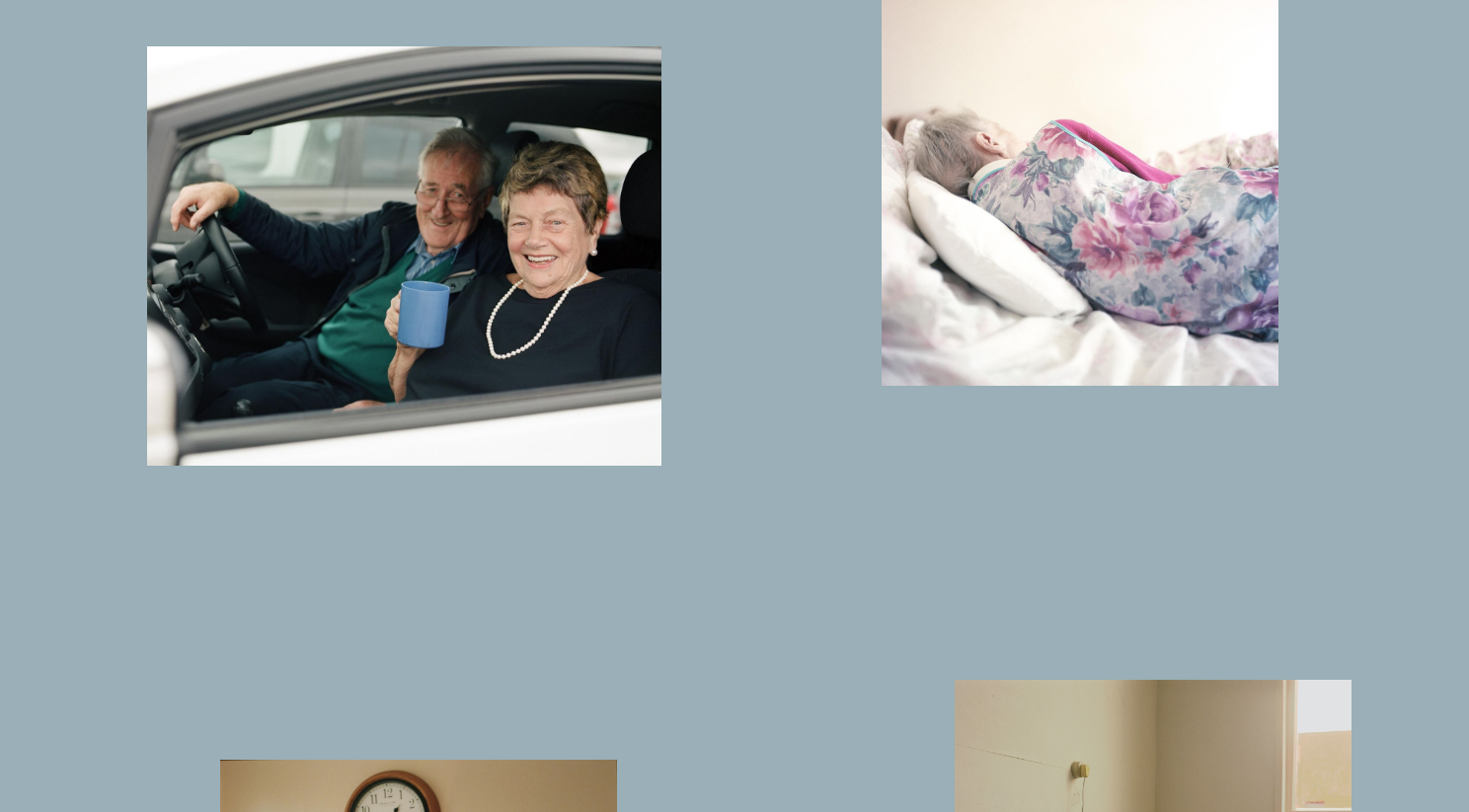 scroll, scrollTop: 5316, scrollLeft: 0, axis: vertical 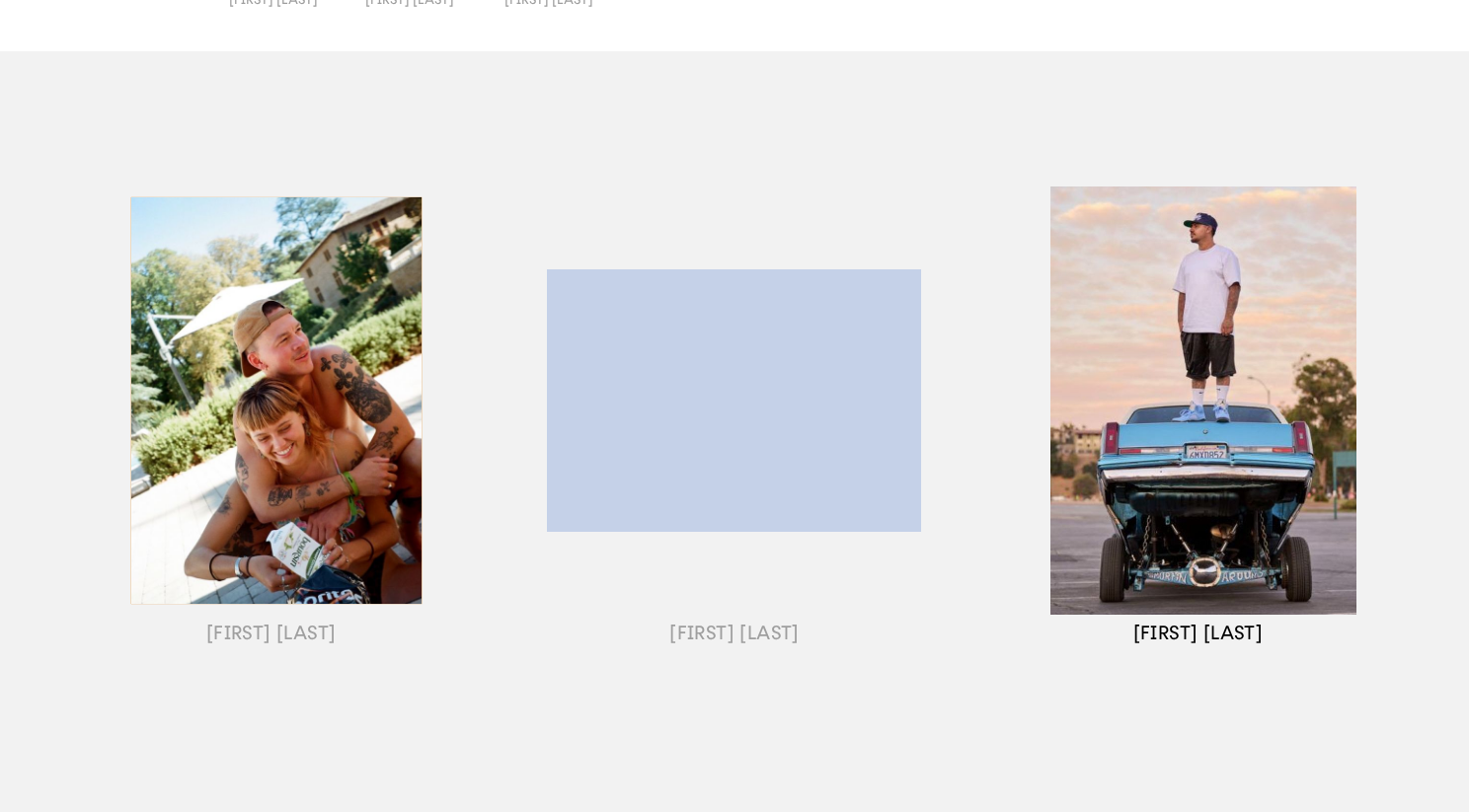 click at bounding box center [1198, 425] 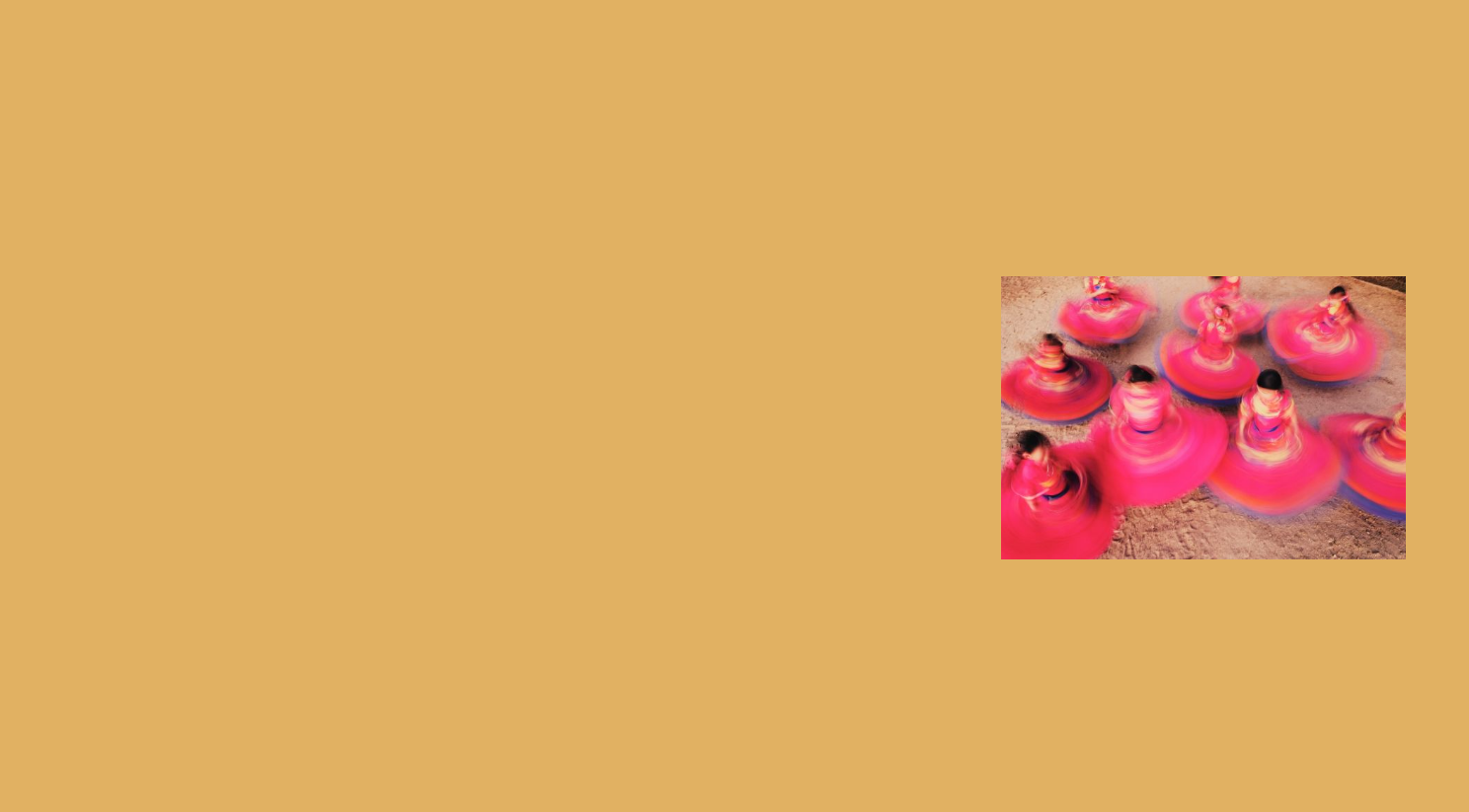 click at bounding box center (1198, 425) 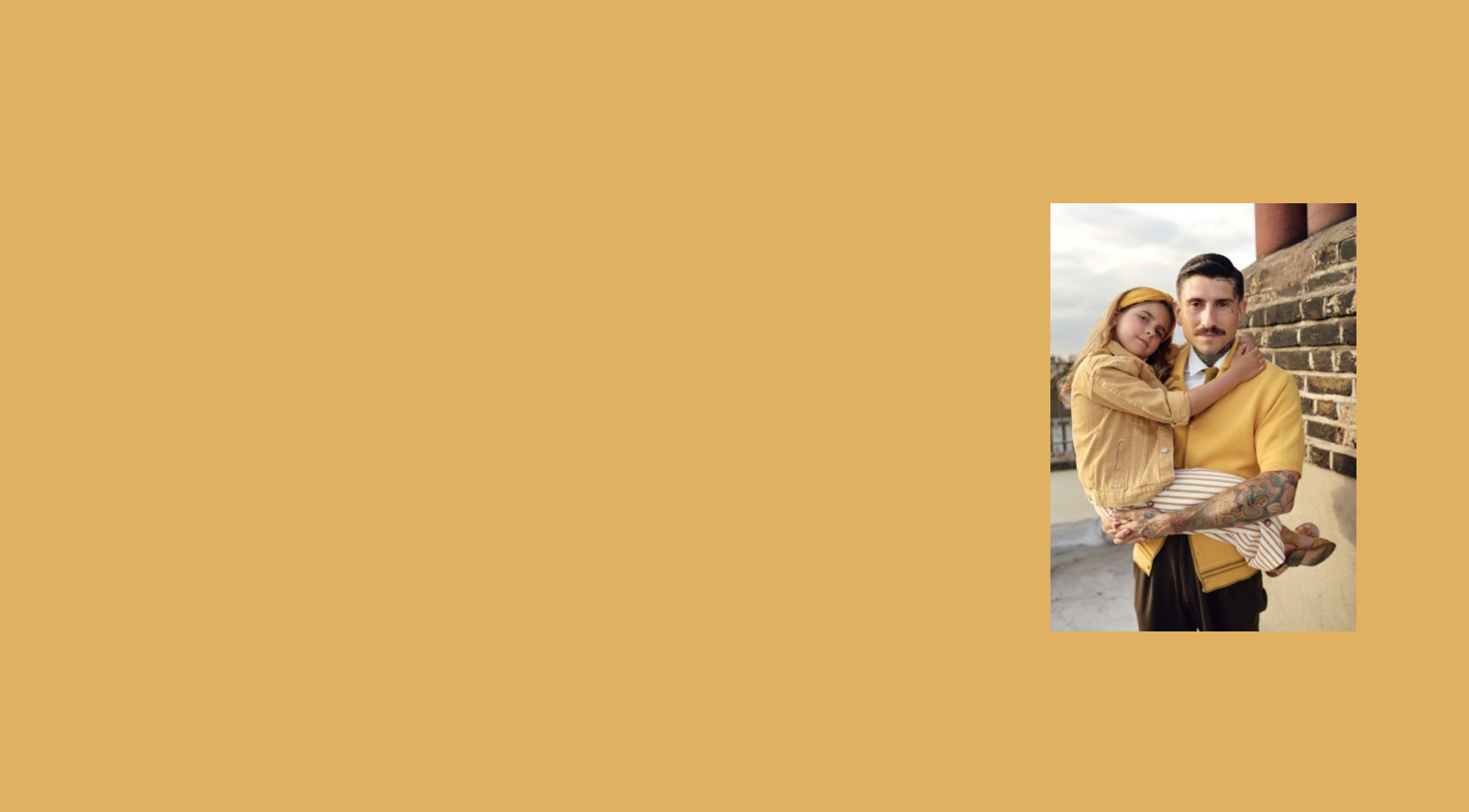click at bounding box center [1198, 425] 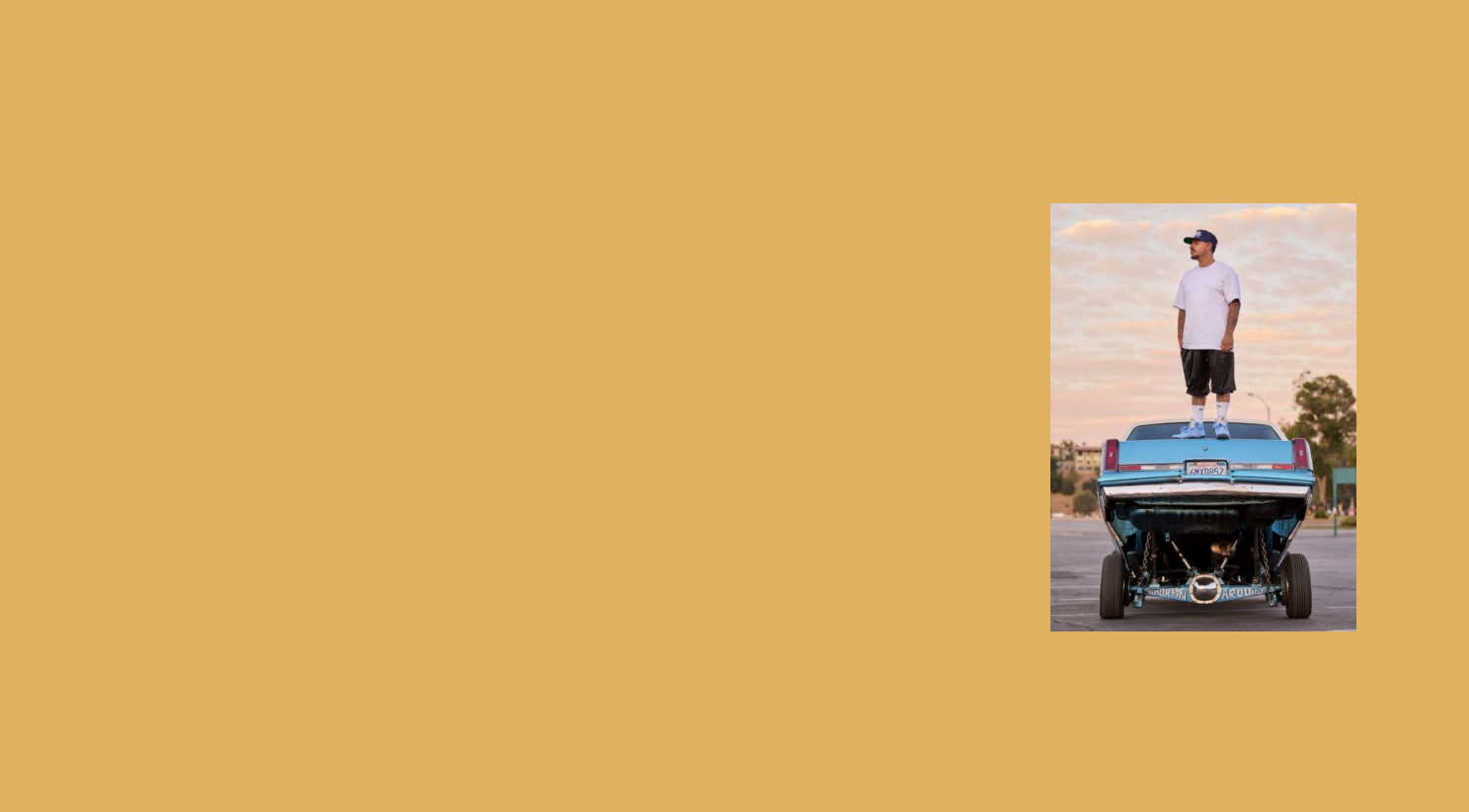 click at bounding box center [1198, 425] 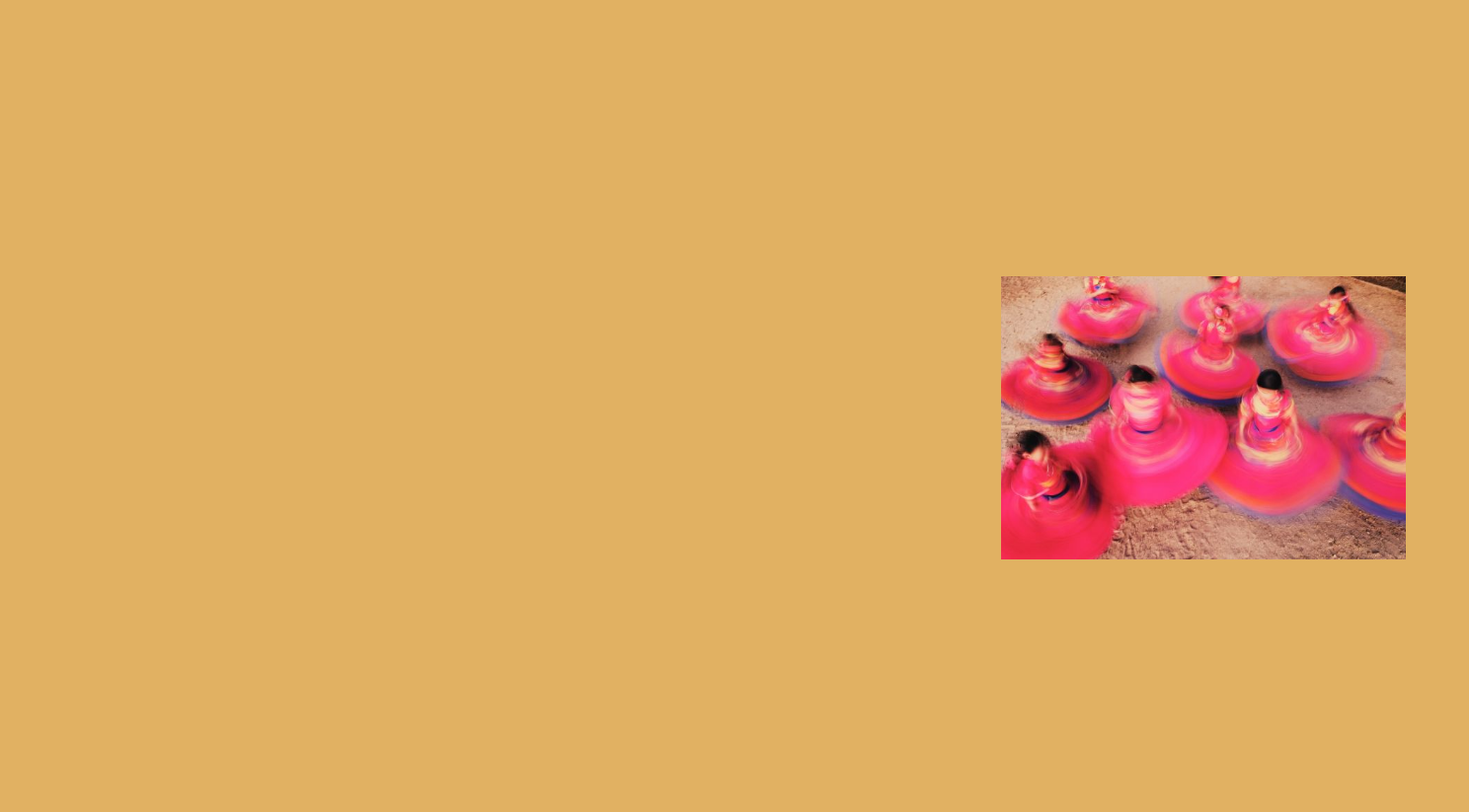 click at bounding box center [1198, 425] 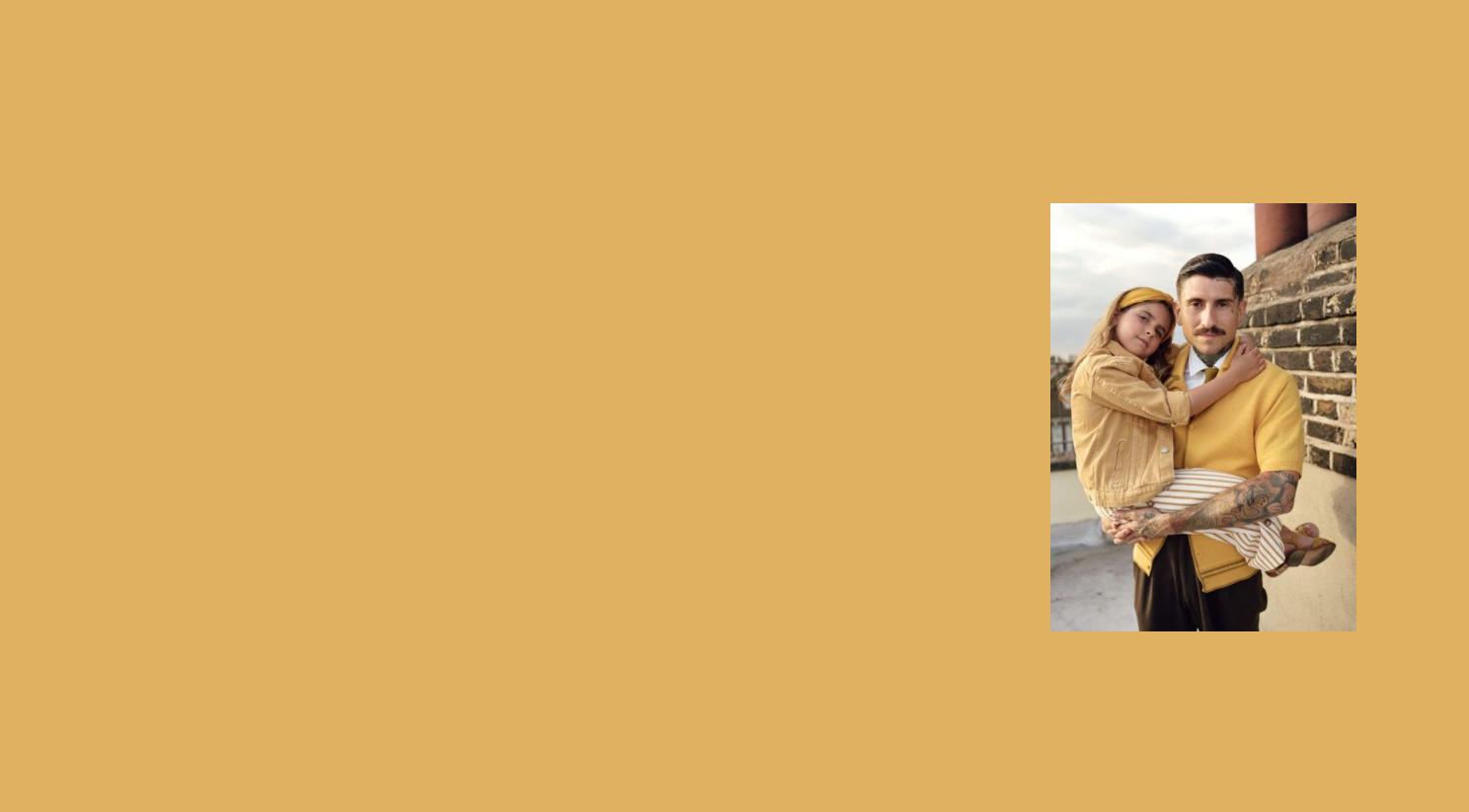 click at bounding box center (1198, 425) 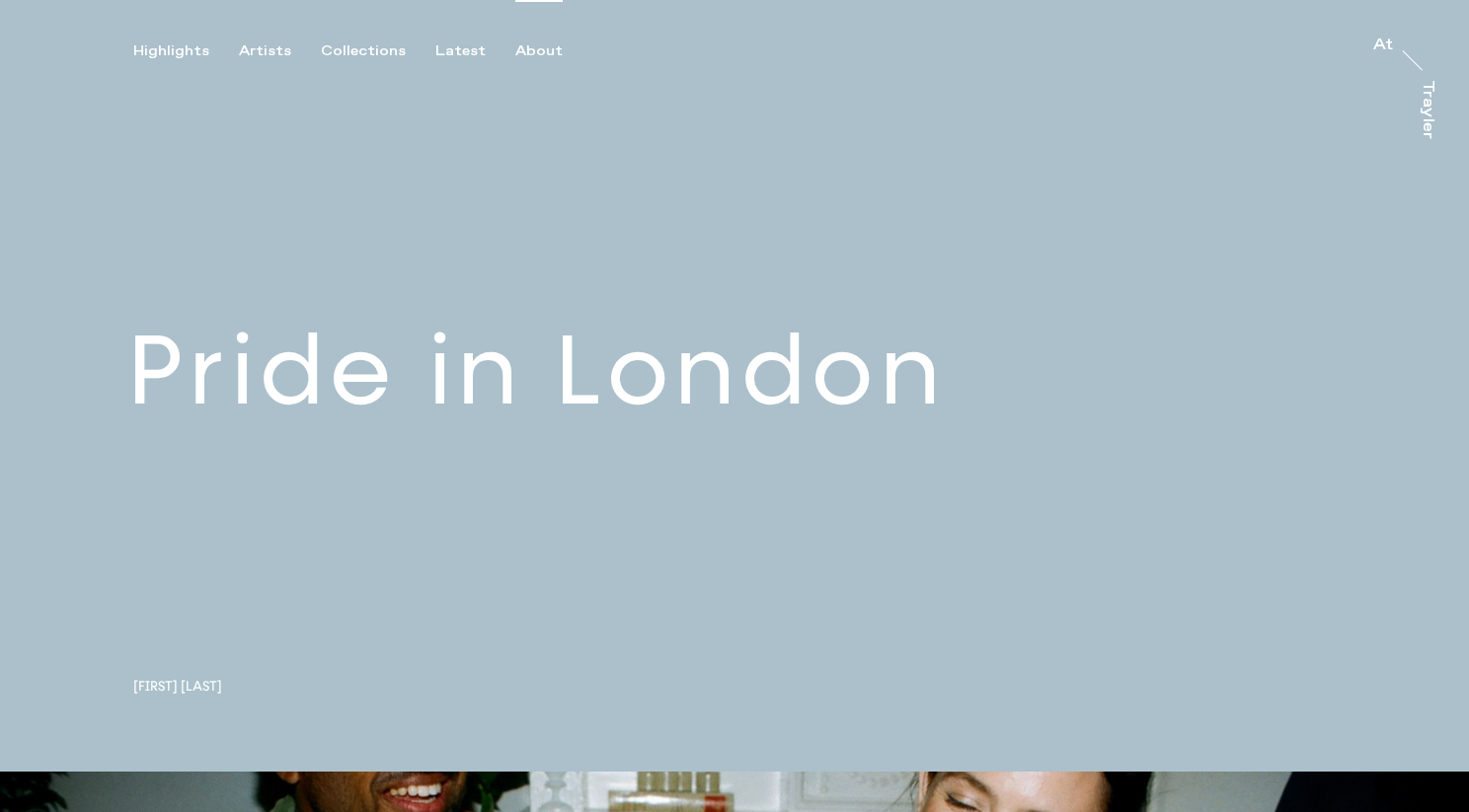 click on "About" at bounding box center [539, 51] 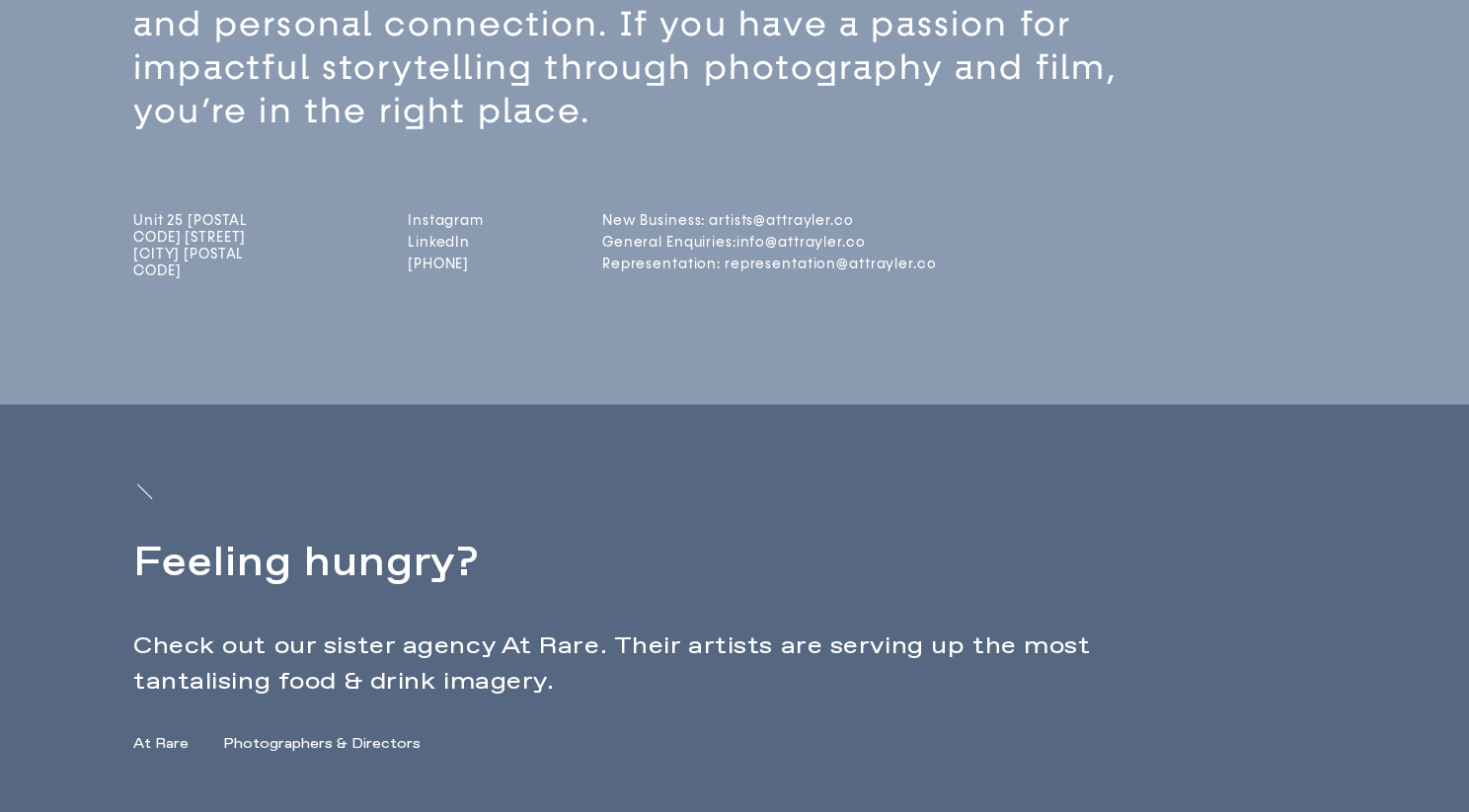 scroll, scrollTop: 483, scrollLeft: 0, axis: vertical 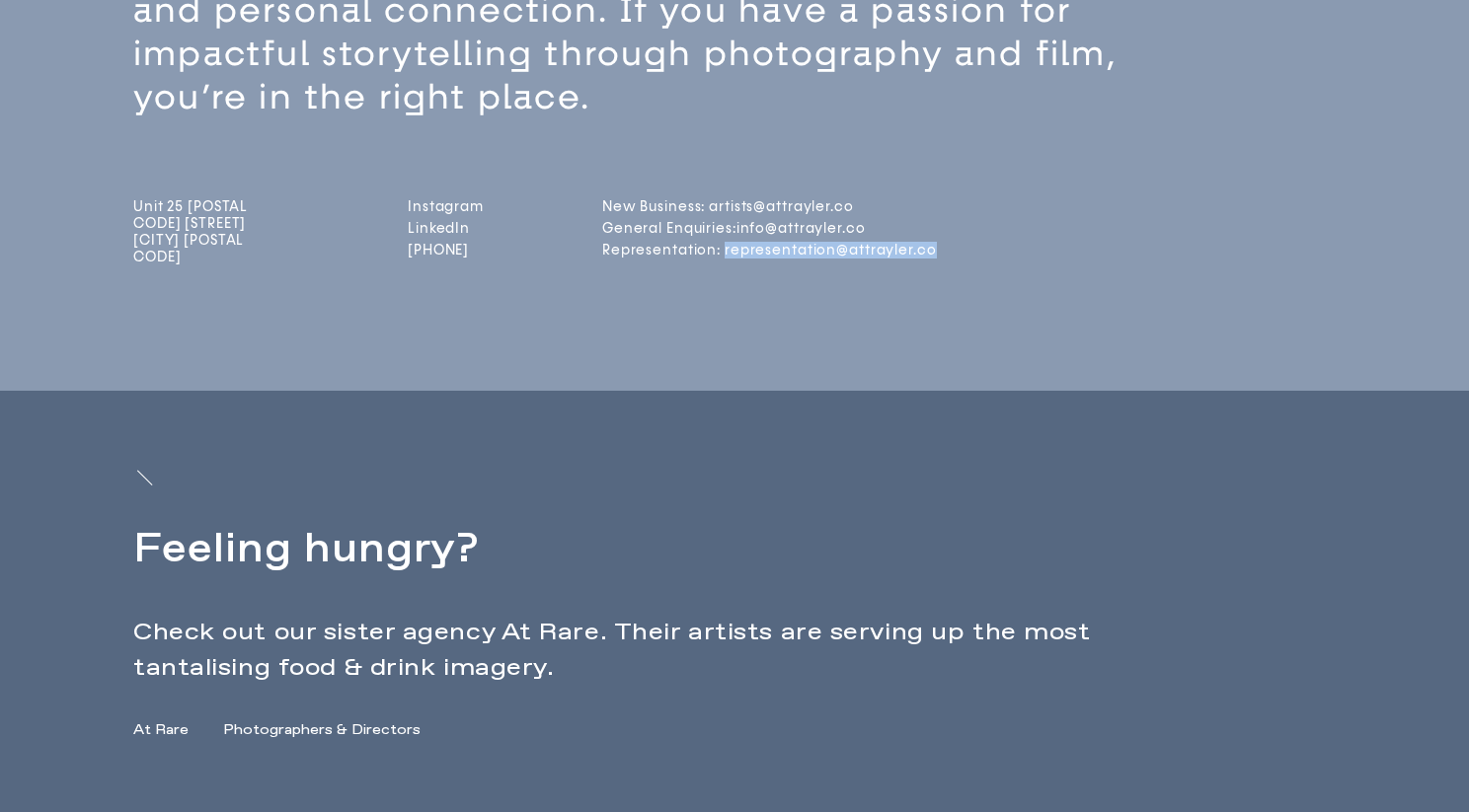 drag, startPoint x: 1003, startPoint y: 253, endPoint x: 789, endPoint y: 255, distance: 214.00935 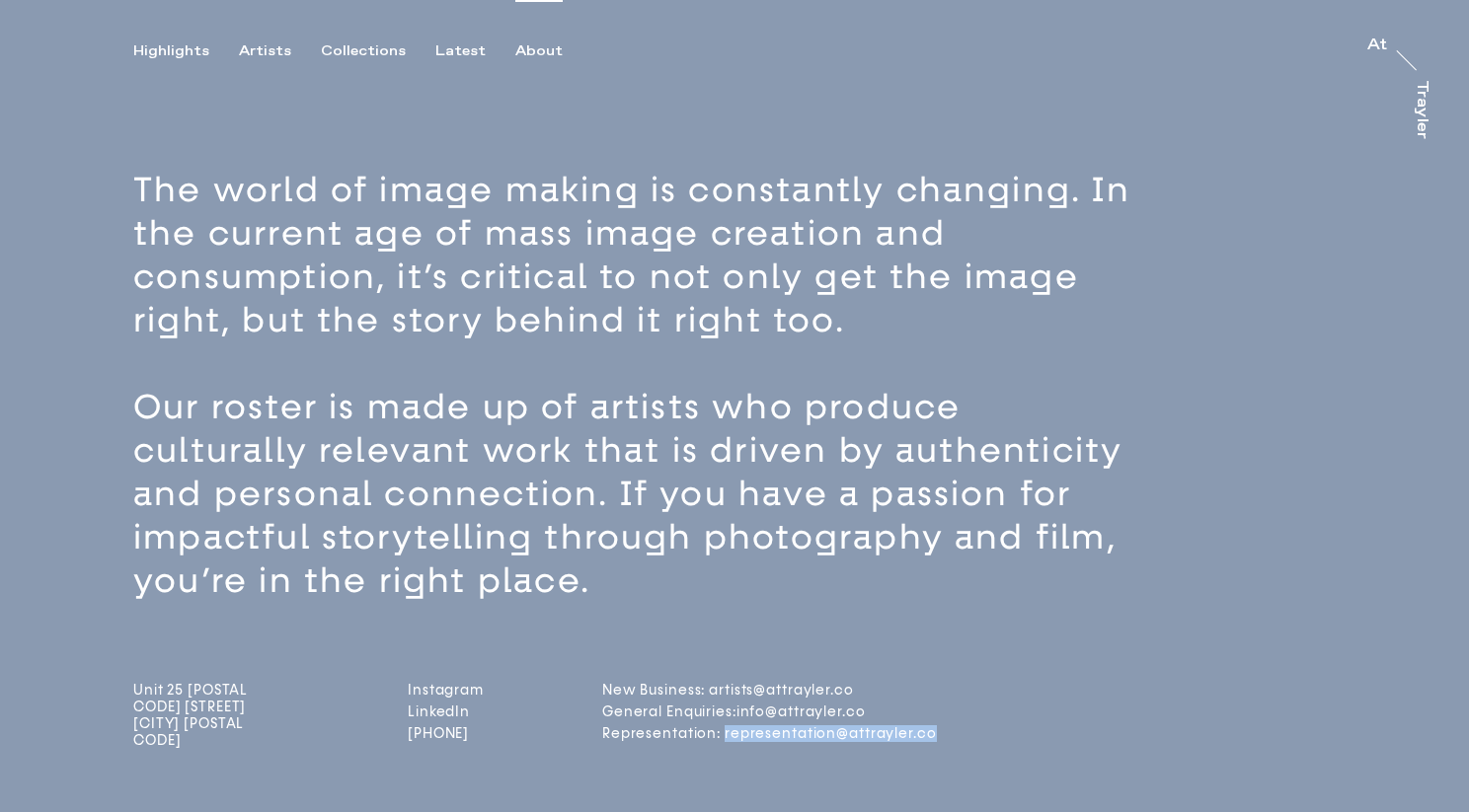 scroll, scrollTop: 617, scrollLeft: 0, axis: vertical 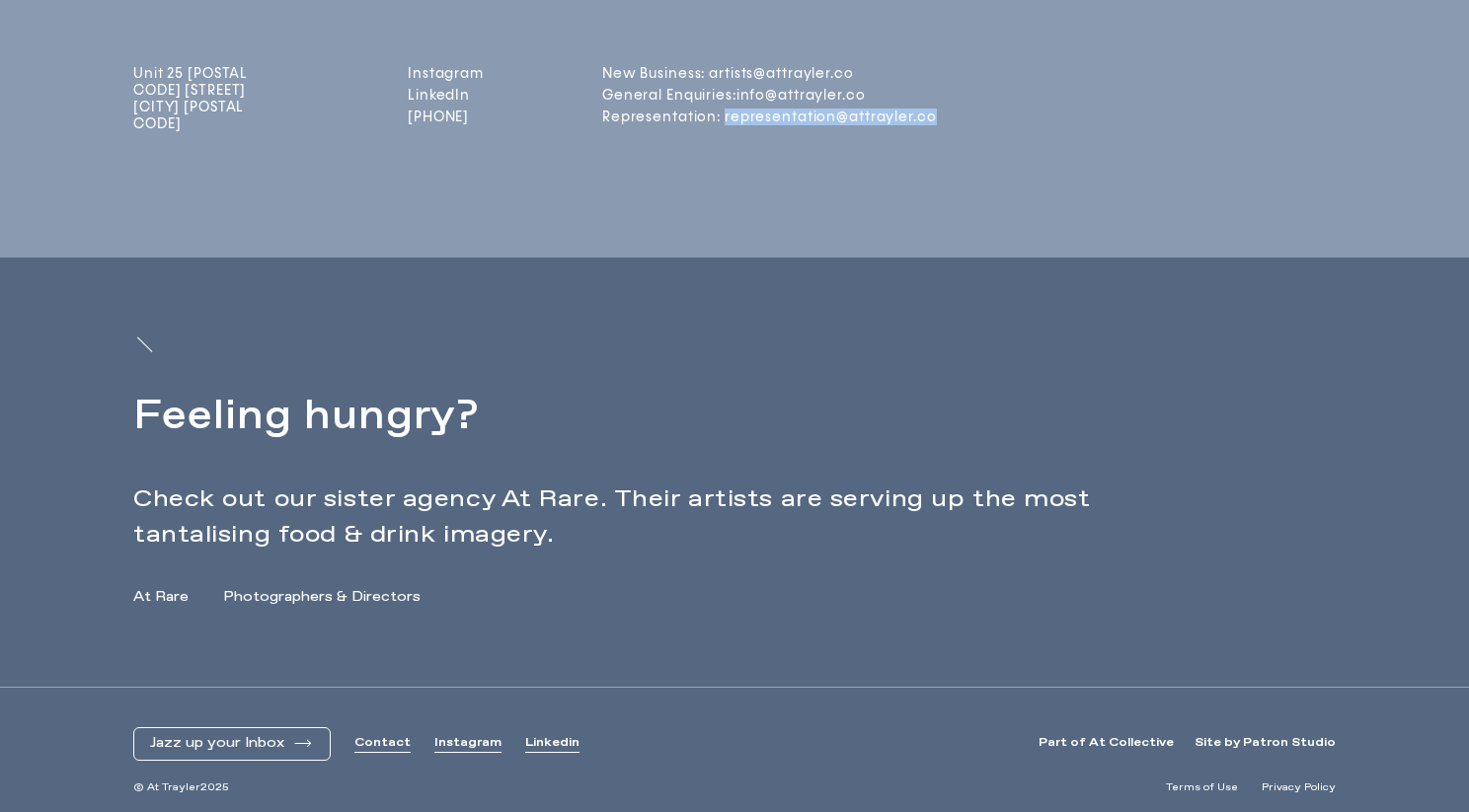 click on "Instagram" at bounding box center (468, 743) 